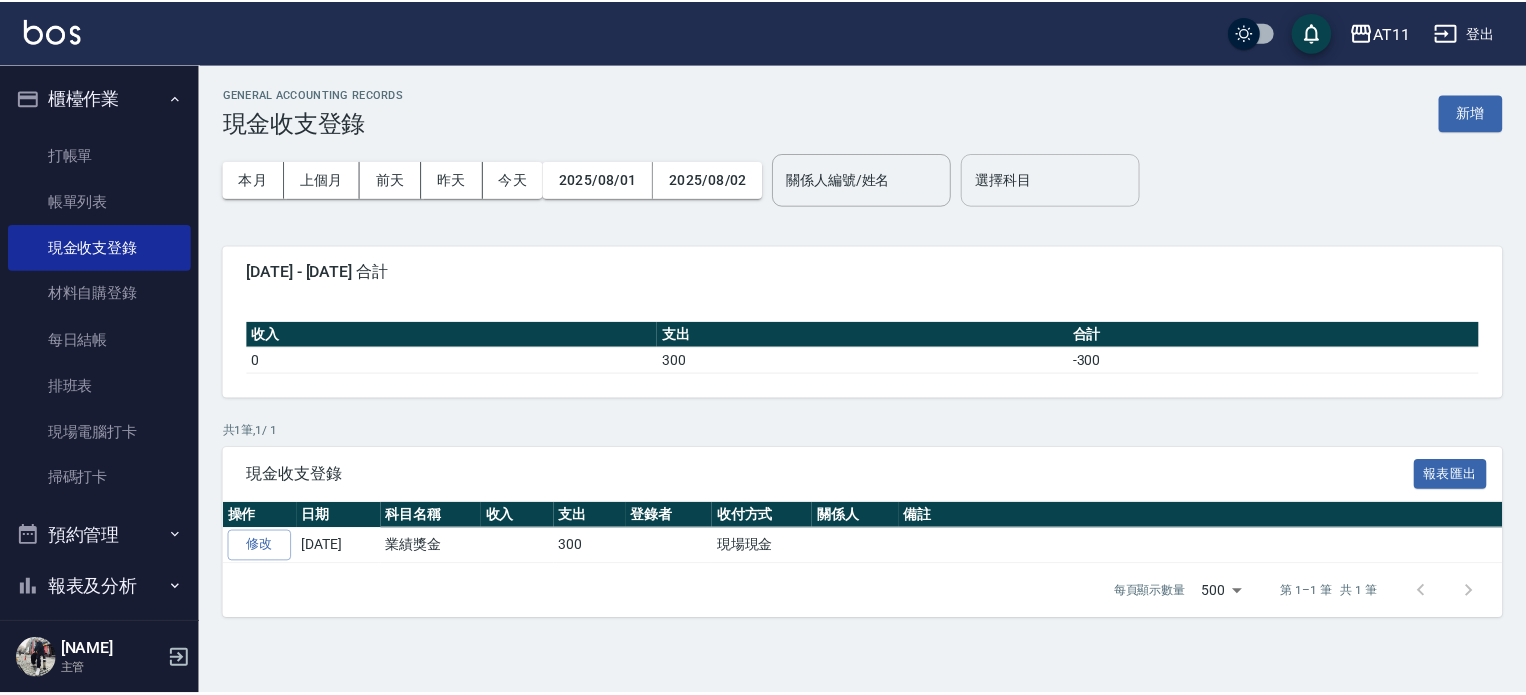 scroll, scrollTop: 0, scrollLeft: 0, axis: both 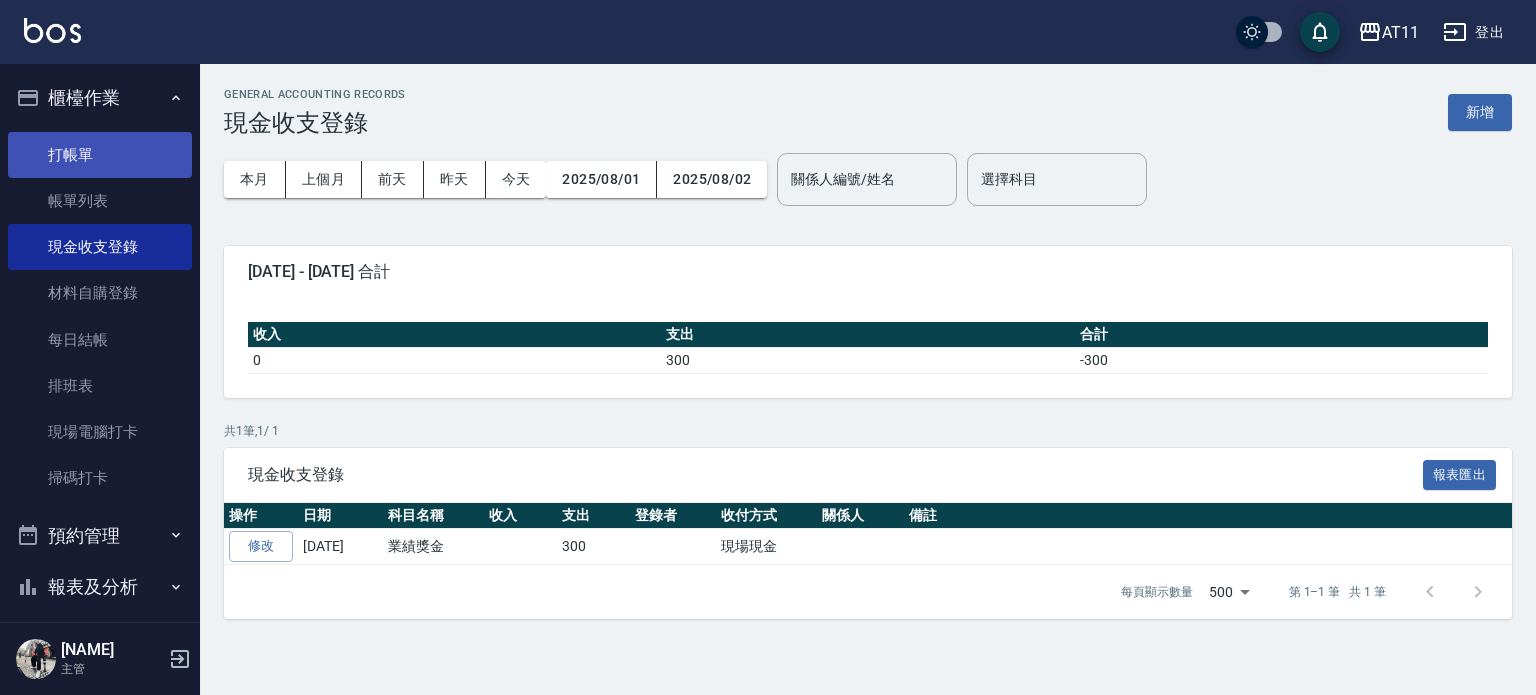 click on "打帳單" at bounding box center [100, 155] 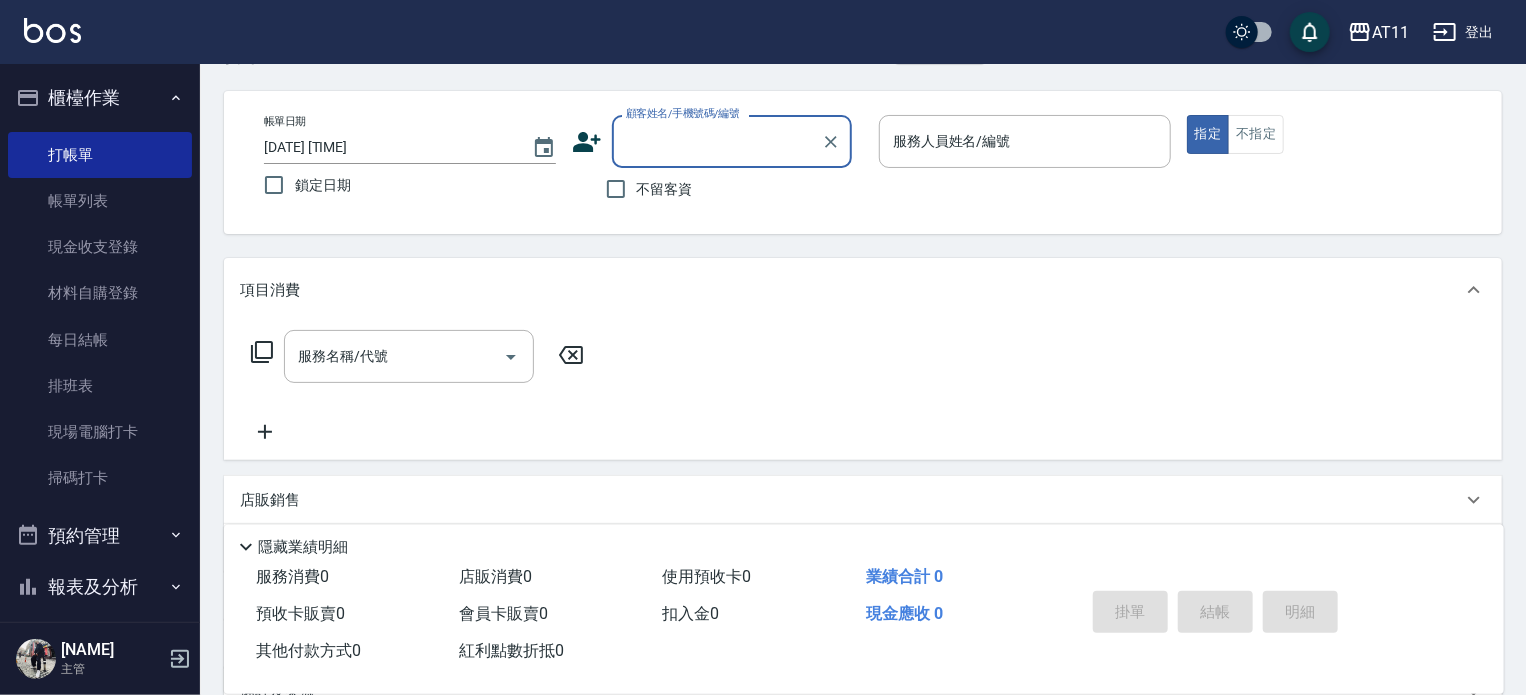 scroll, scrollTop: 100, scrollLeft: 0, axis: vertical 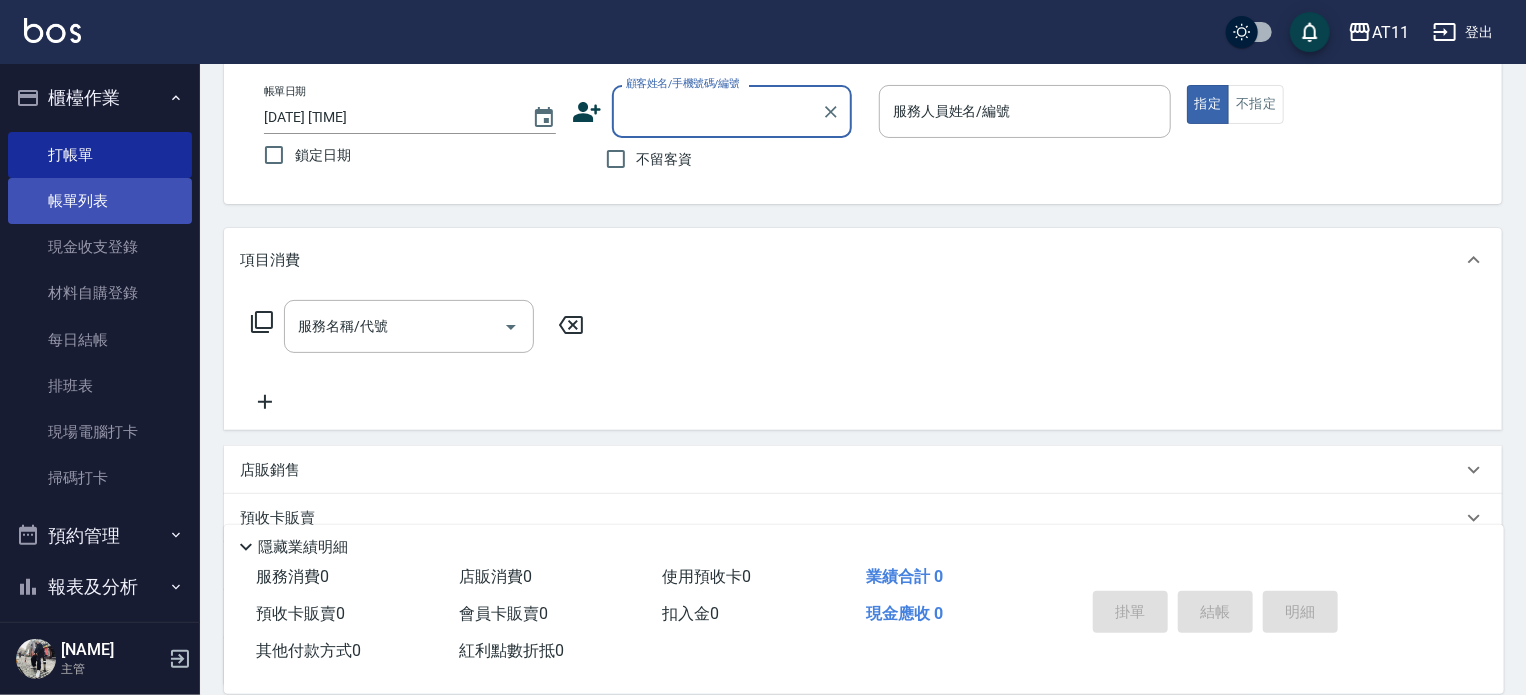 click on "帳單列表" at bounding box center (100, 201) 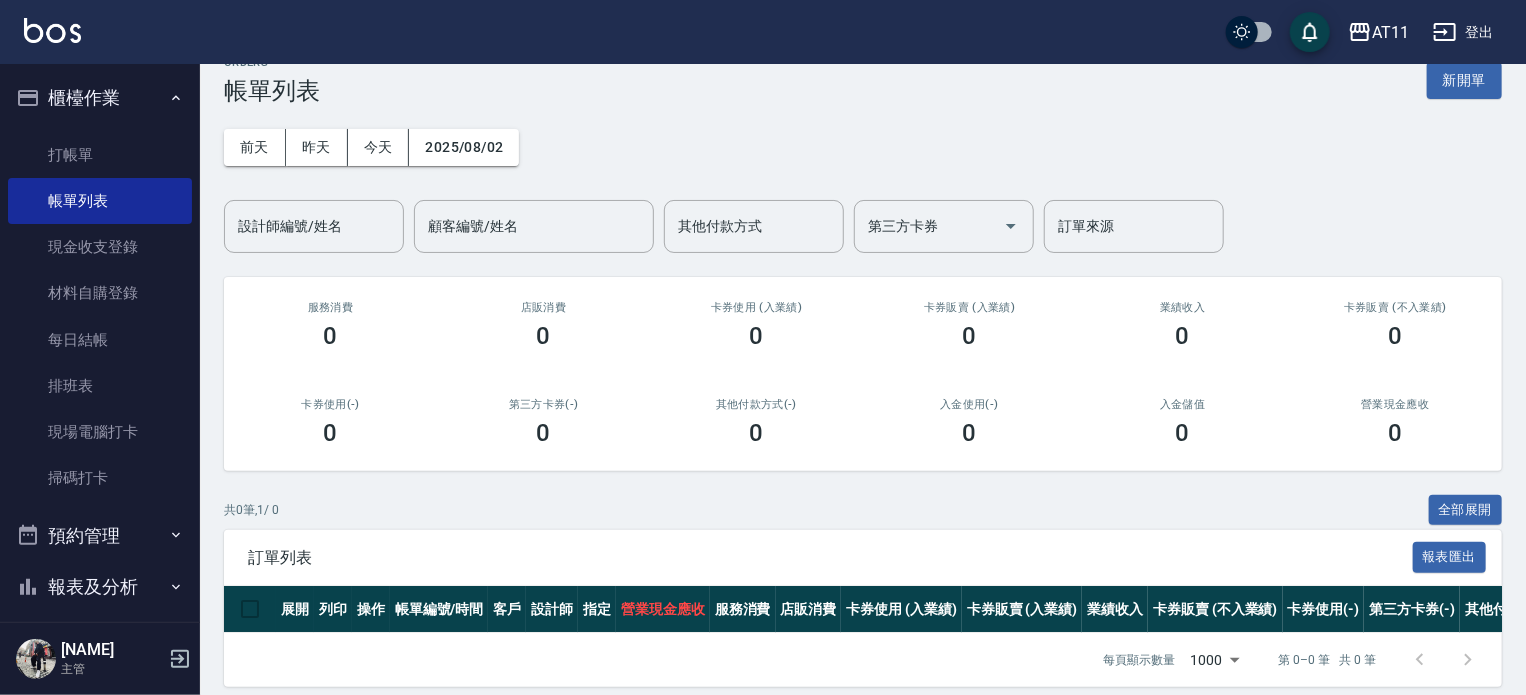 scroll, scrollTop: 63, scrollLeft: 0, axis: vertical 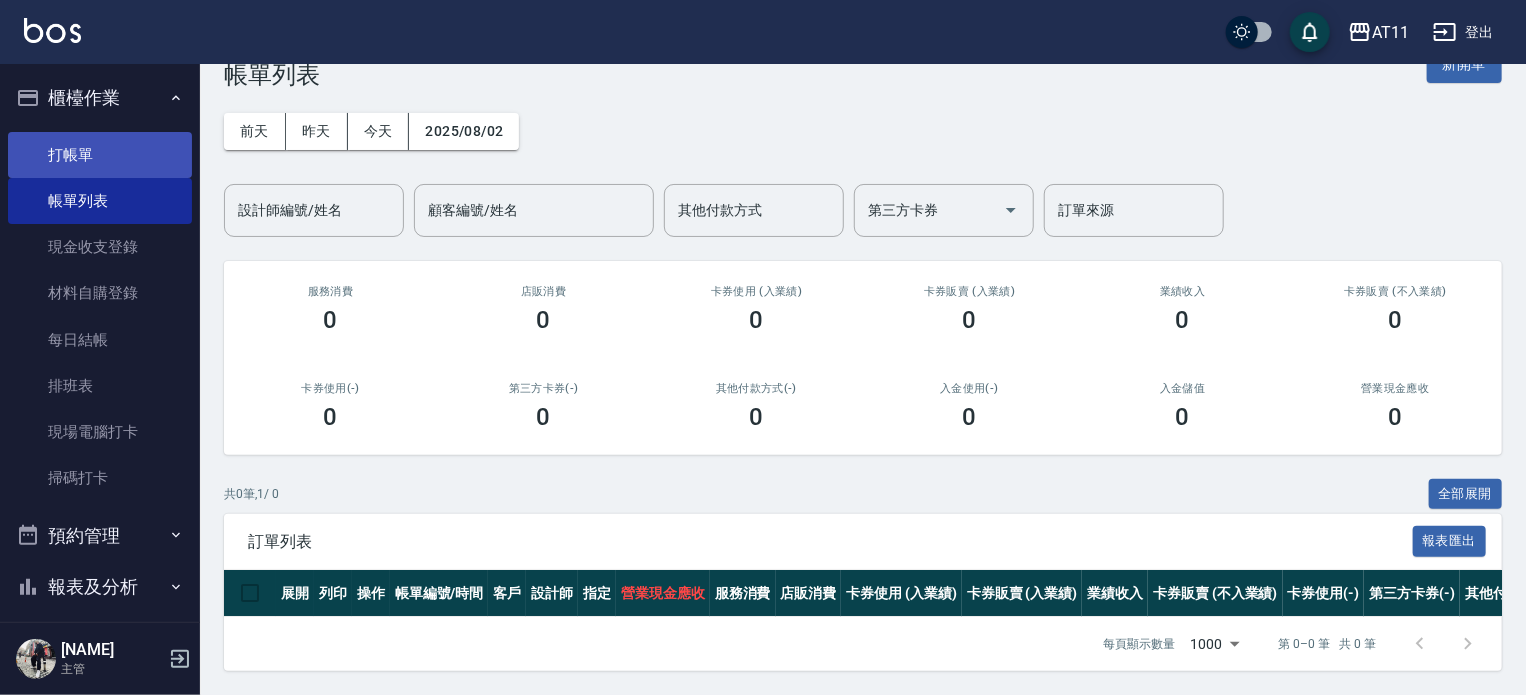 click on "打帳單" at bounding box center [100, 155] 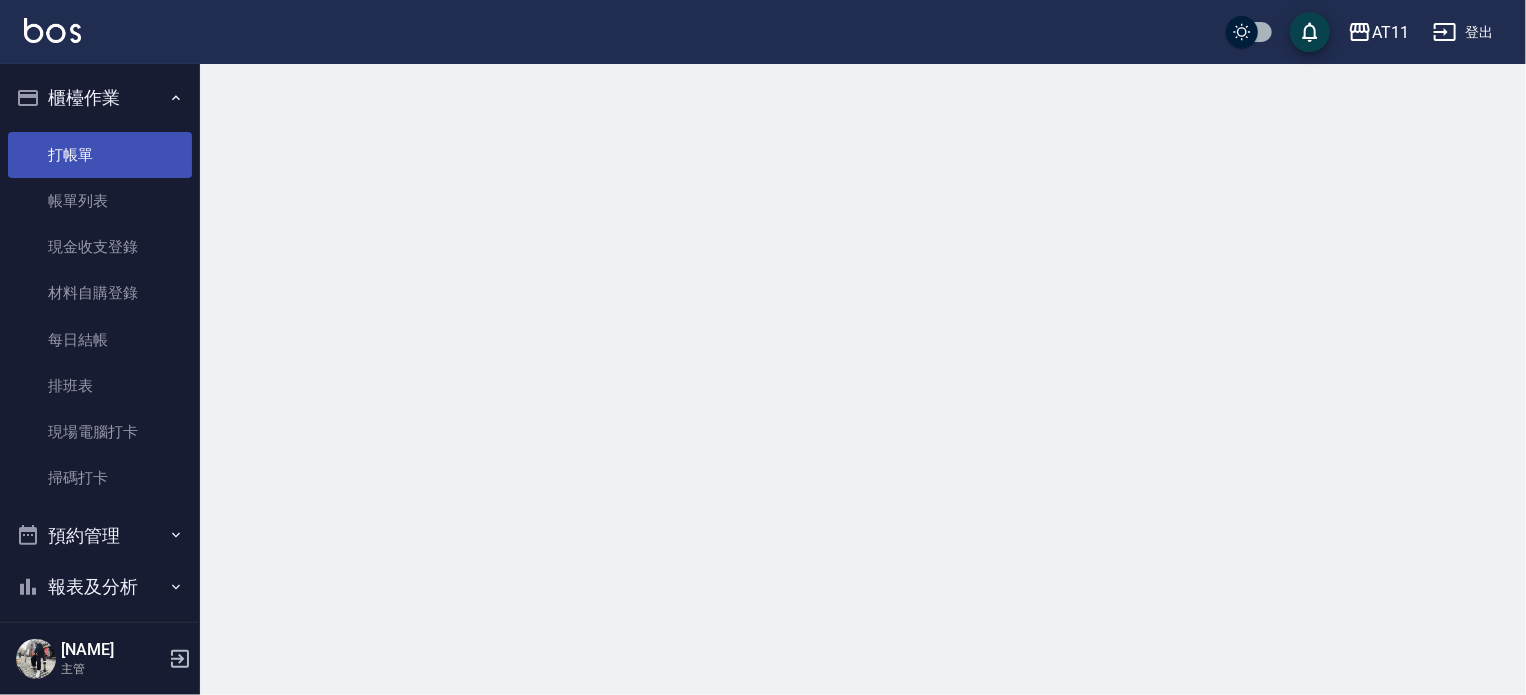 scroll, scrollTop: 0, scrollLeft: 0, axis: both 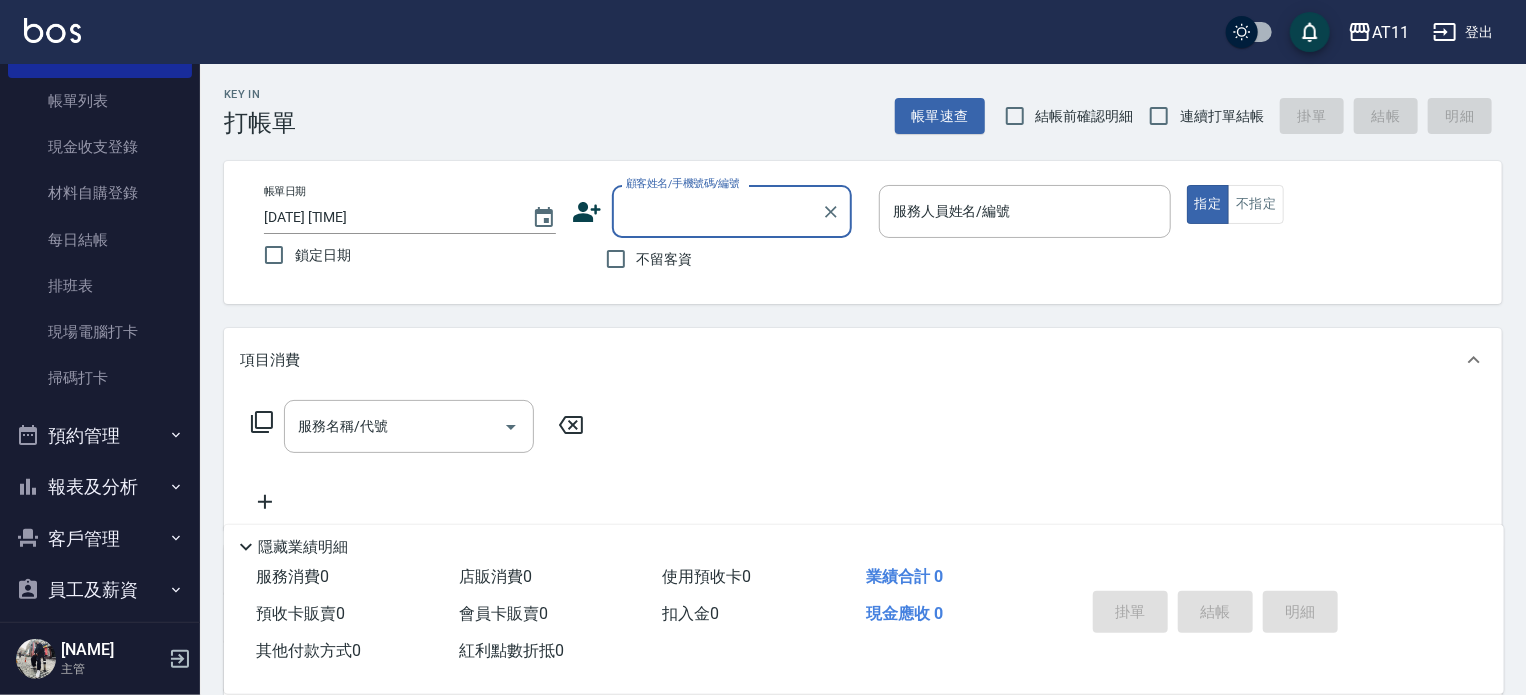 click on "報表及分析" at bounding box center (100, 487) 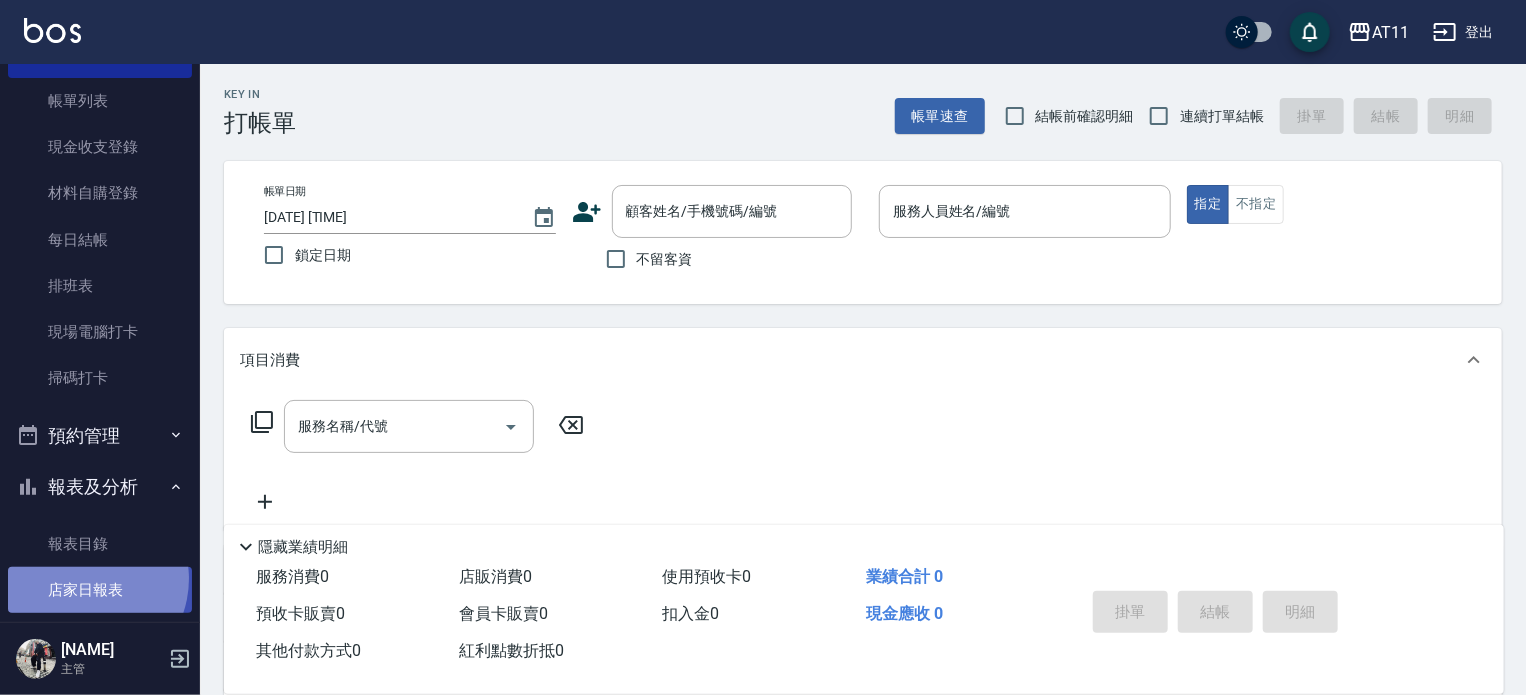 click on "店家日報表" at bounding box center (100, 590) 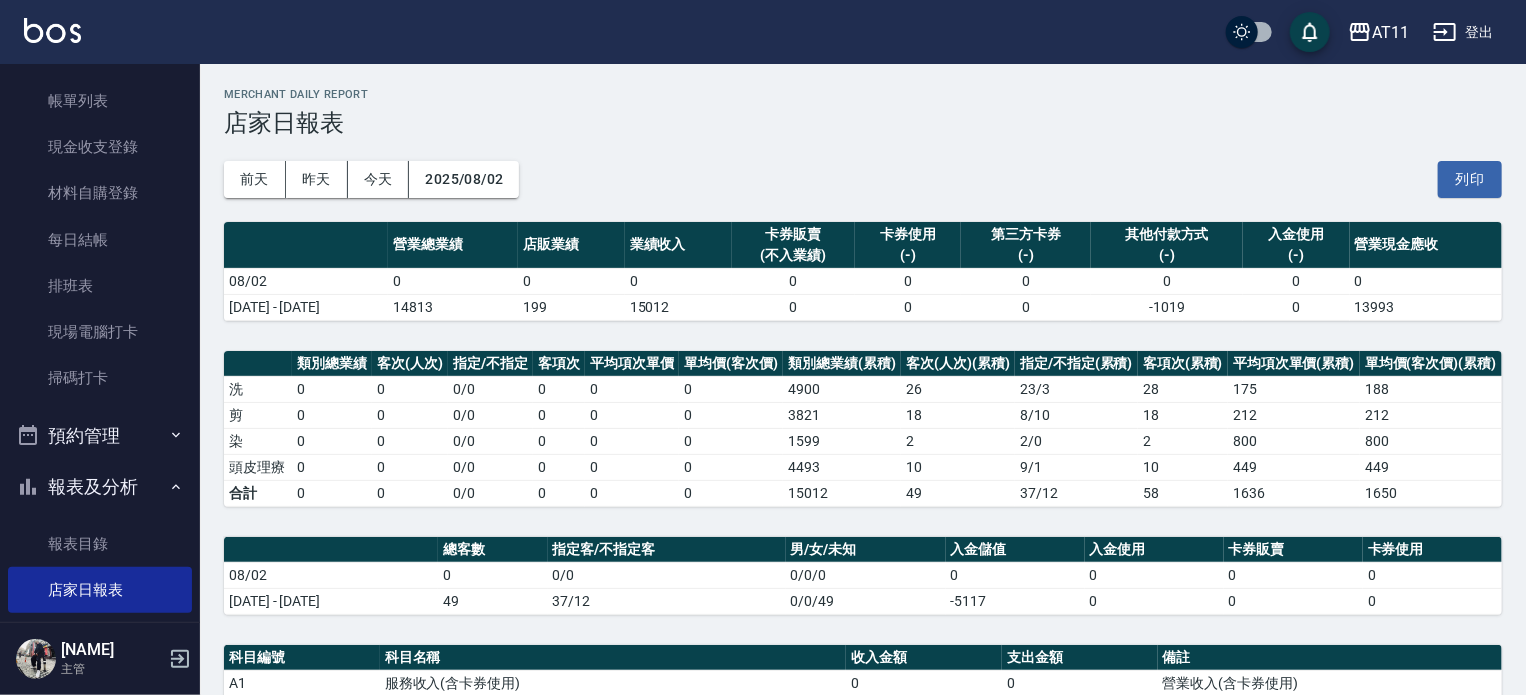 scroll, scrollTop: 0, scrollLeft: 0, axis: both 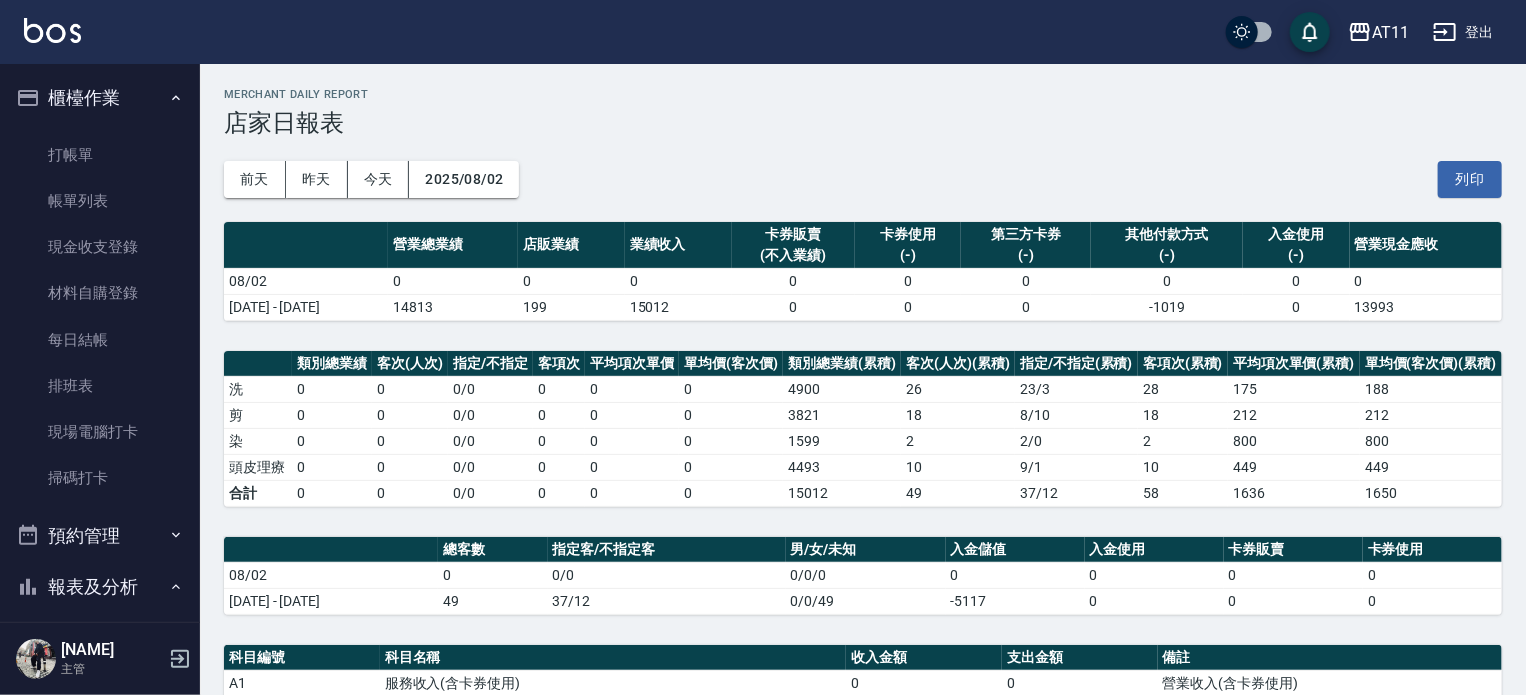 click on "店家日報表" at bounding box center (863, 123) 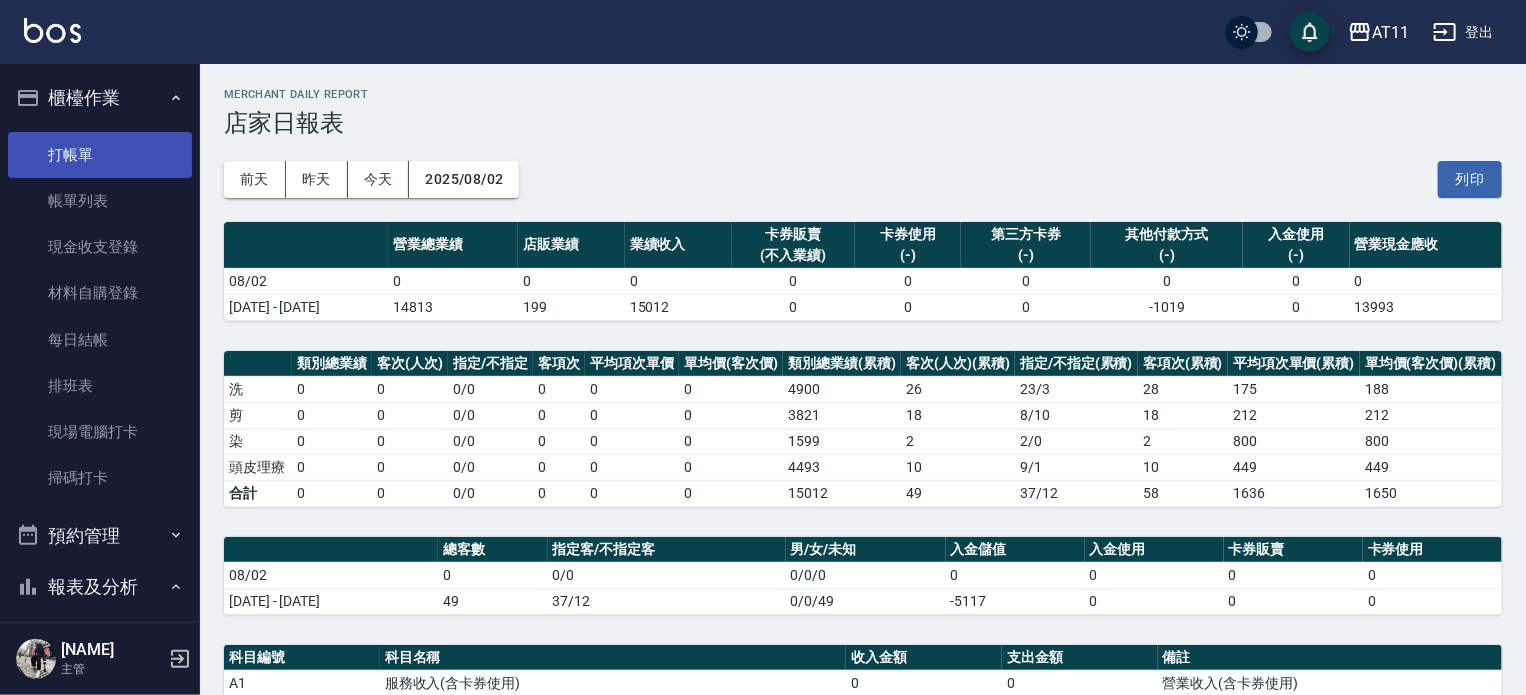 click on "打帳單" at bounding box center (100, 155) 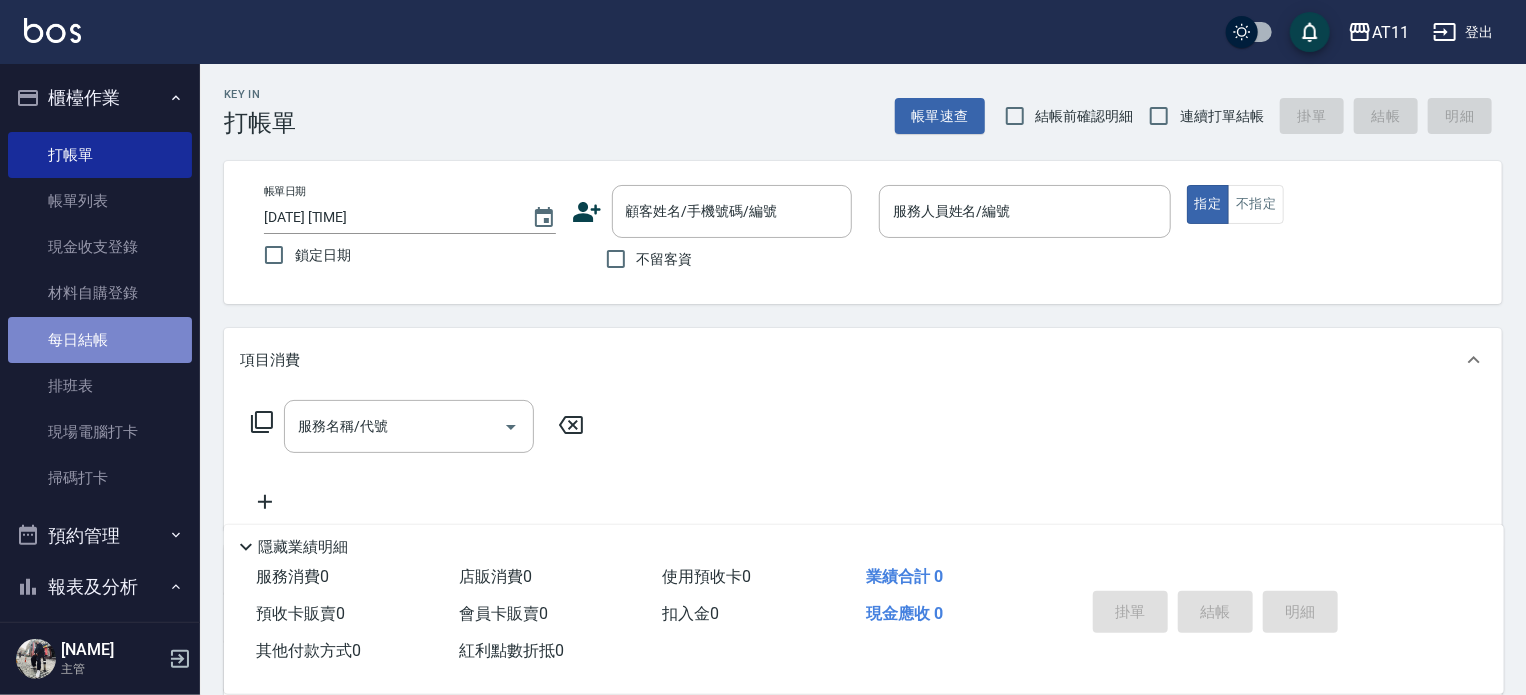click on "每日結帳" at bounding box center (100, 340) 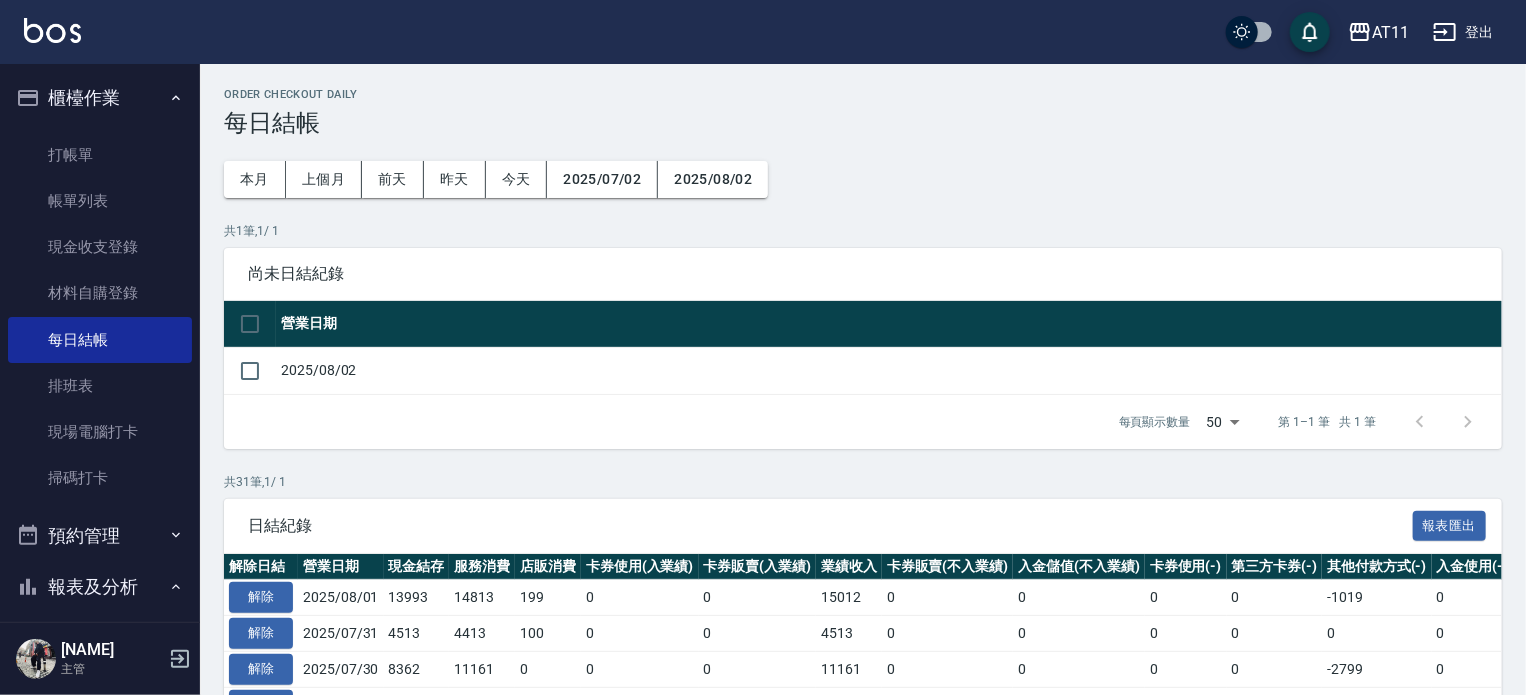 click on "報表及分析" at bounding box center [100, 587] 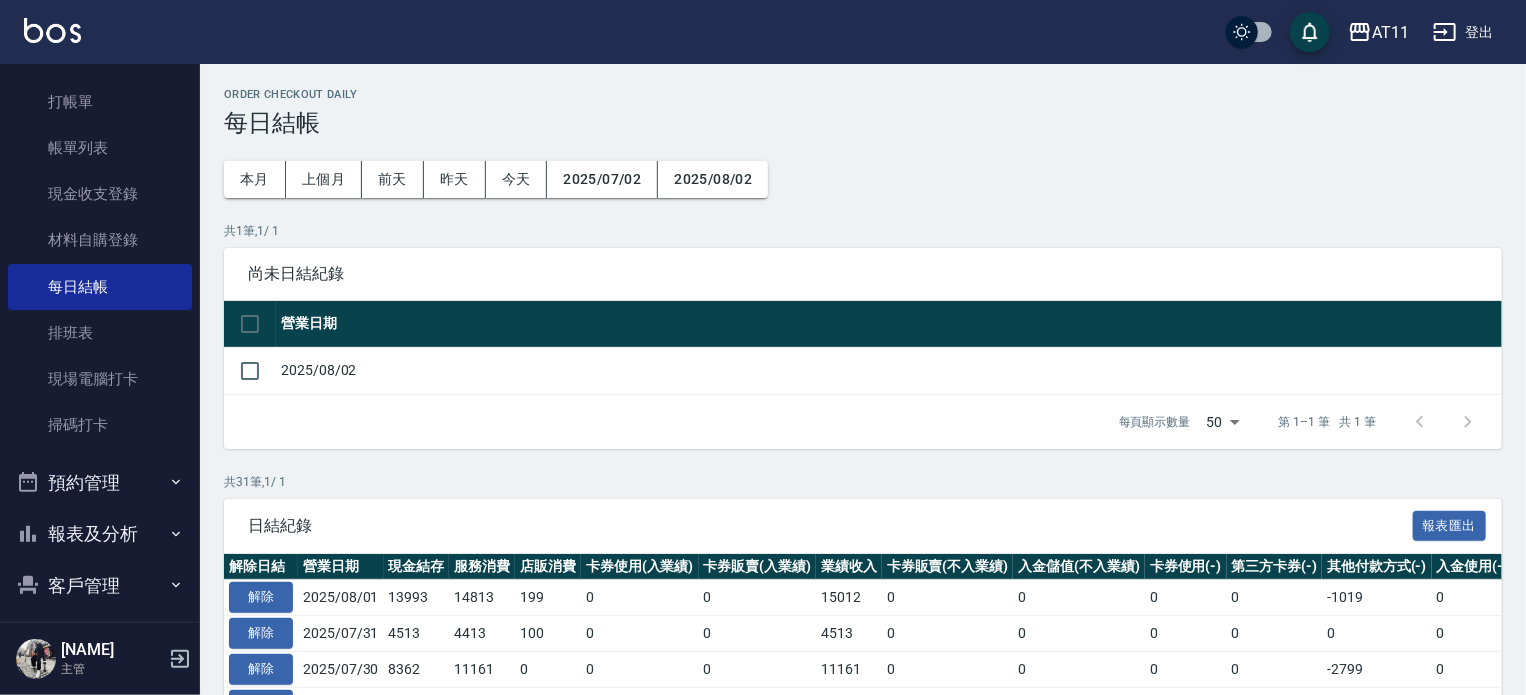 scroll, scrollTop: 100, scrollLeft: 0, axis: vertical 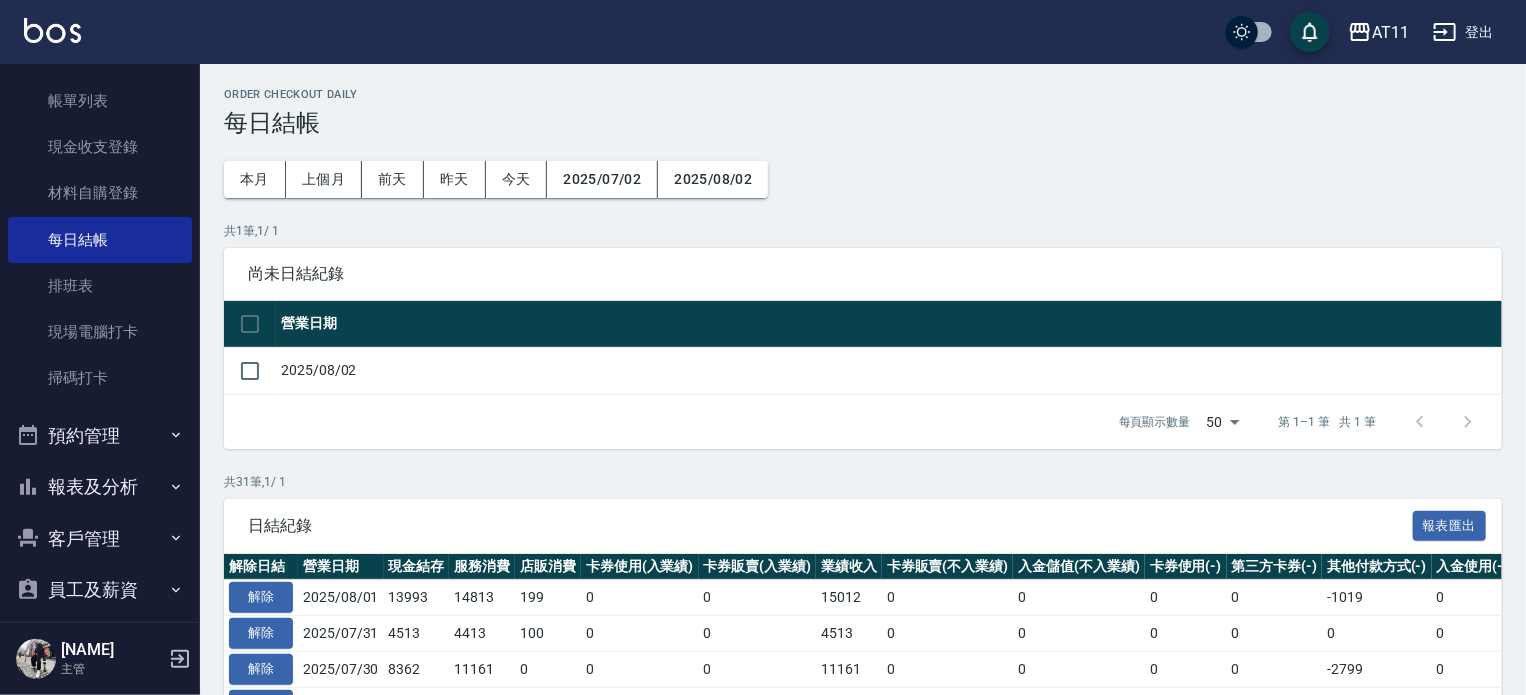 click on "報表及分析" at bounding box center [100, 487] 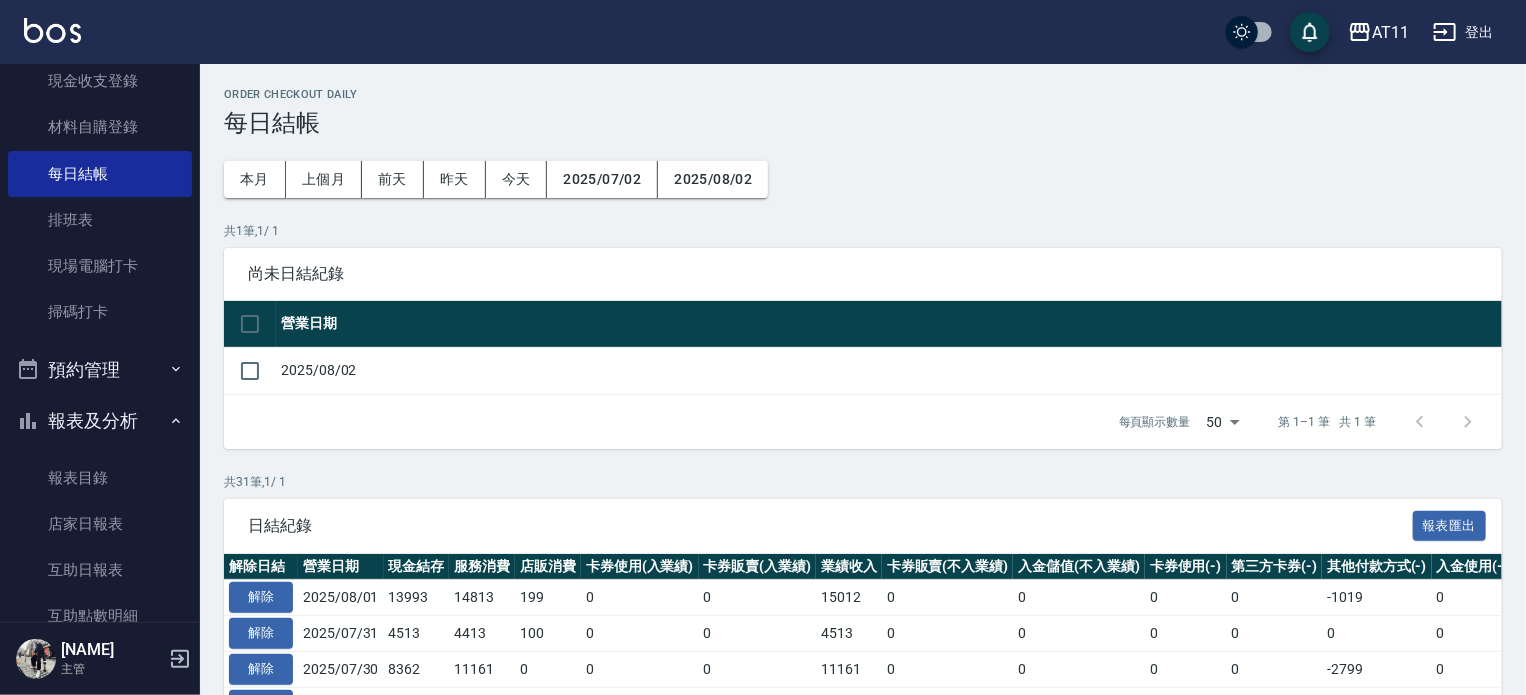 scroll, scrollTop: 200, scrollLeft: 0, axis: vertical 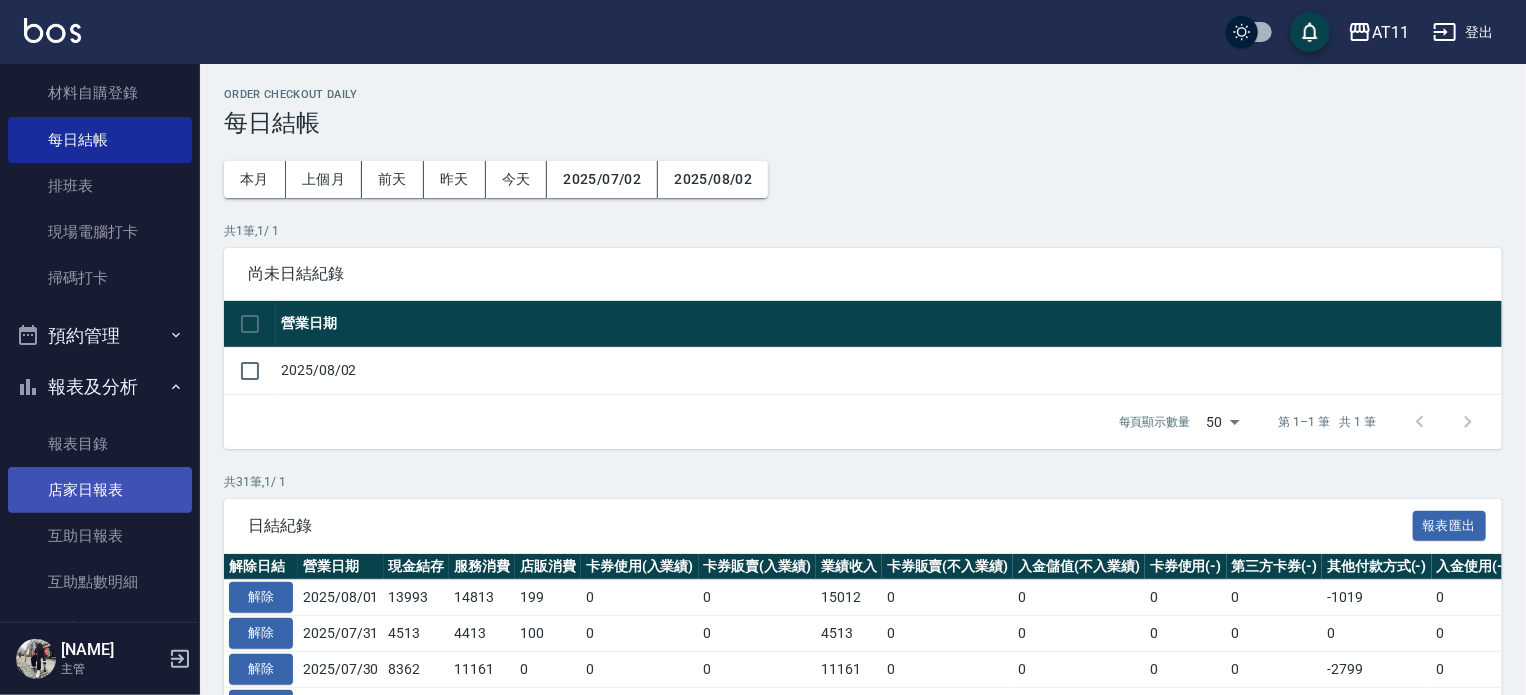 click on "店家日報表" at bounding box center (100, 490) 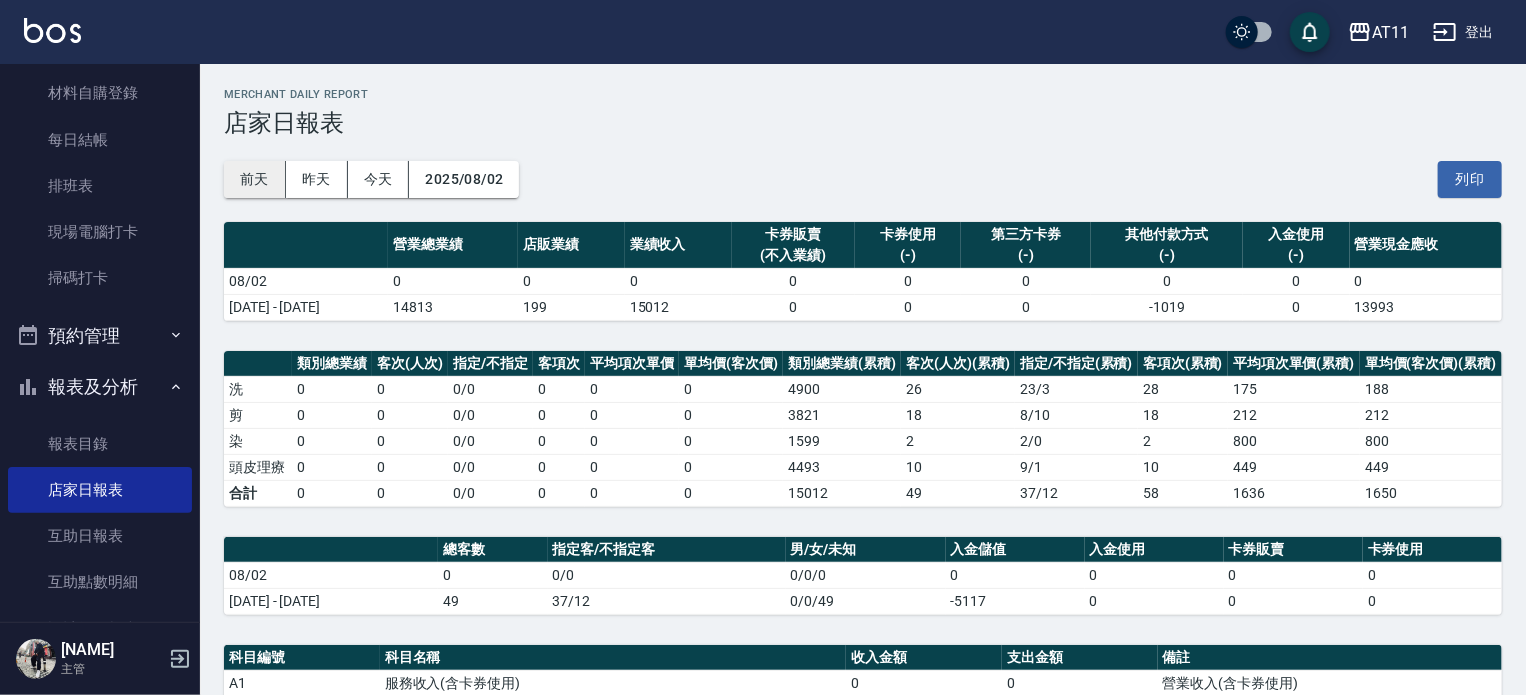 click on "前天" at bounding box center (255, 179) 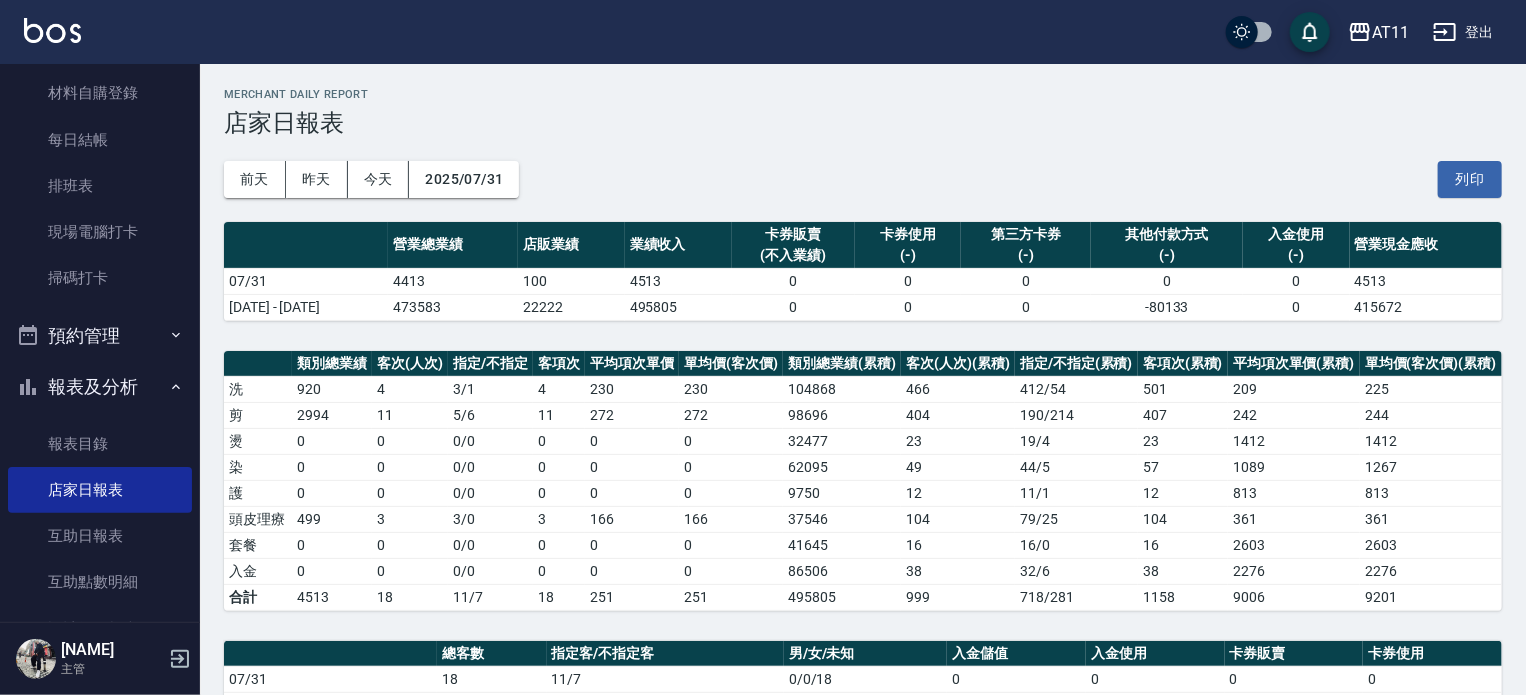 click on "店家日報表" at bounding box center (863, 123) 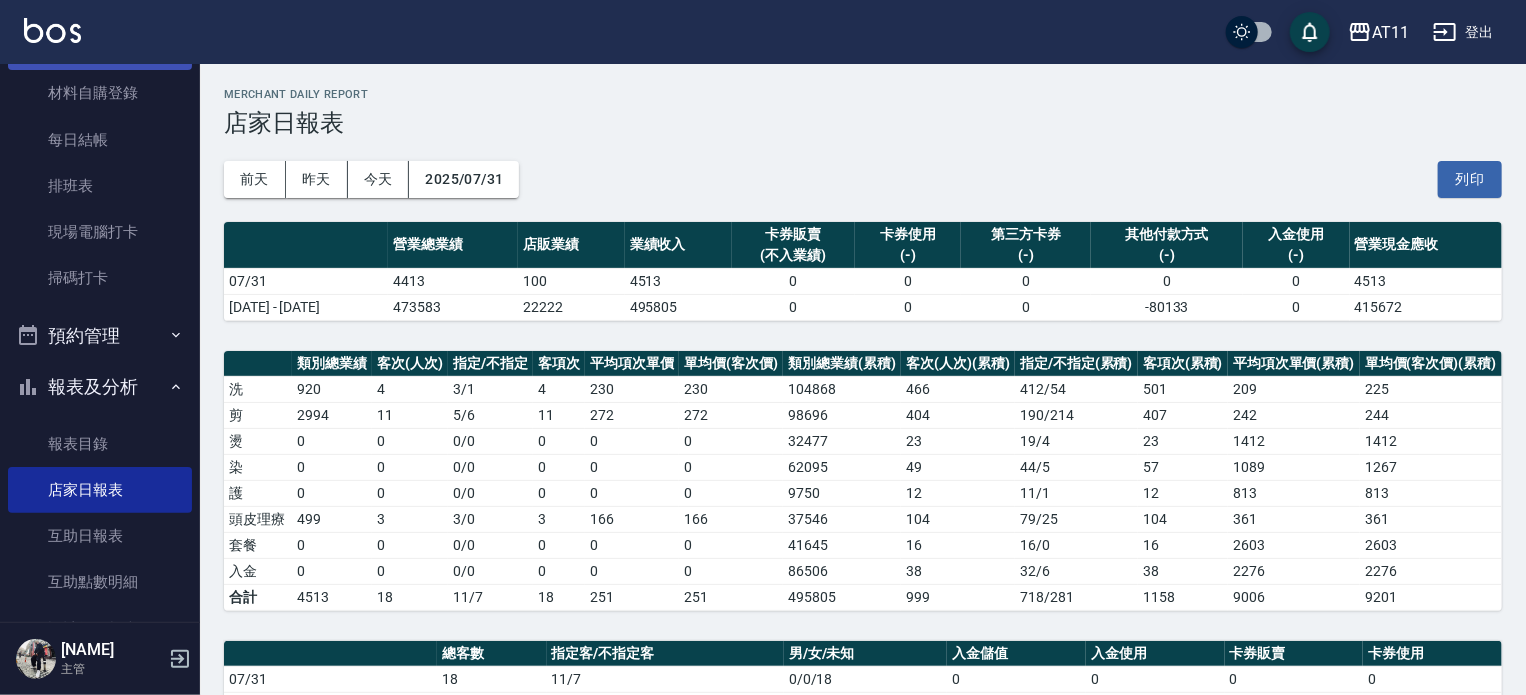 scroll, scrollTop: 100, scrollLeft: 0, axis: vertical 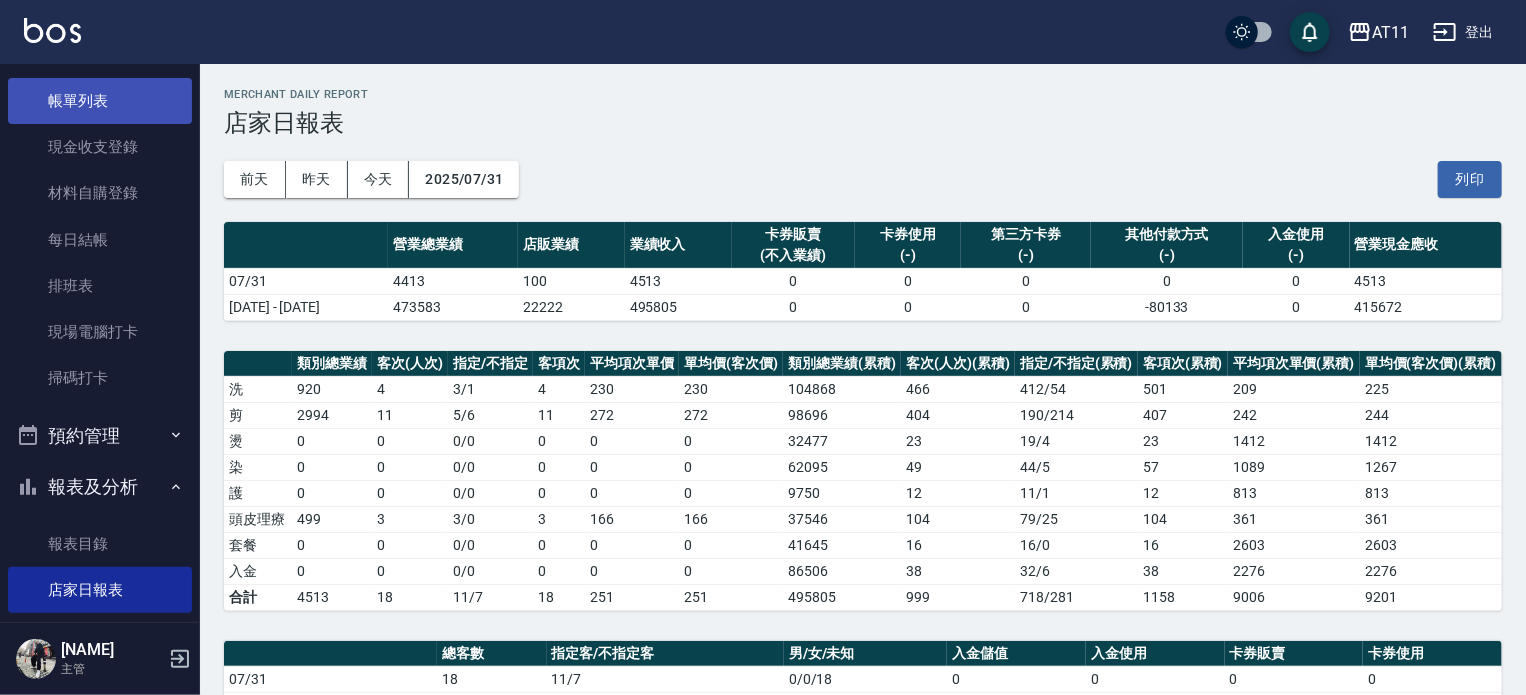 click on "帳單列表" at bounding box center (100, 101) 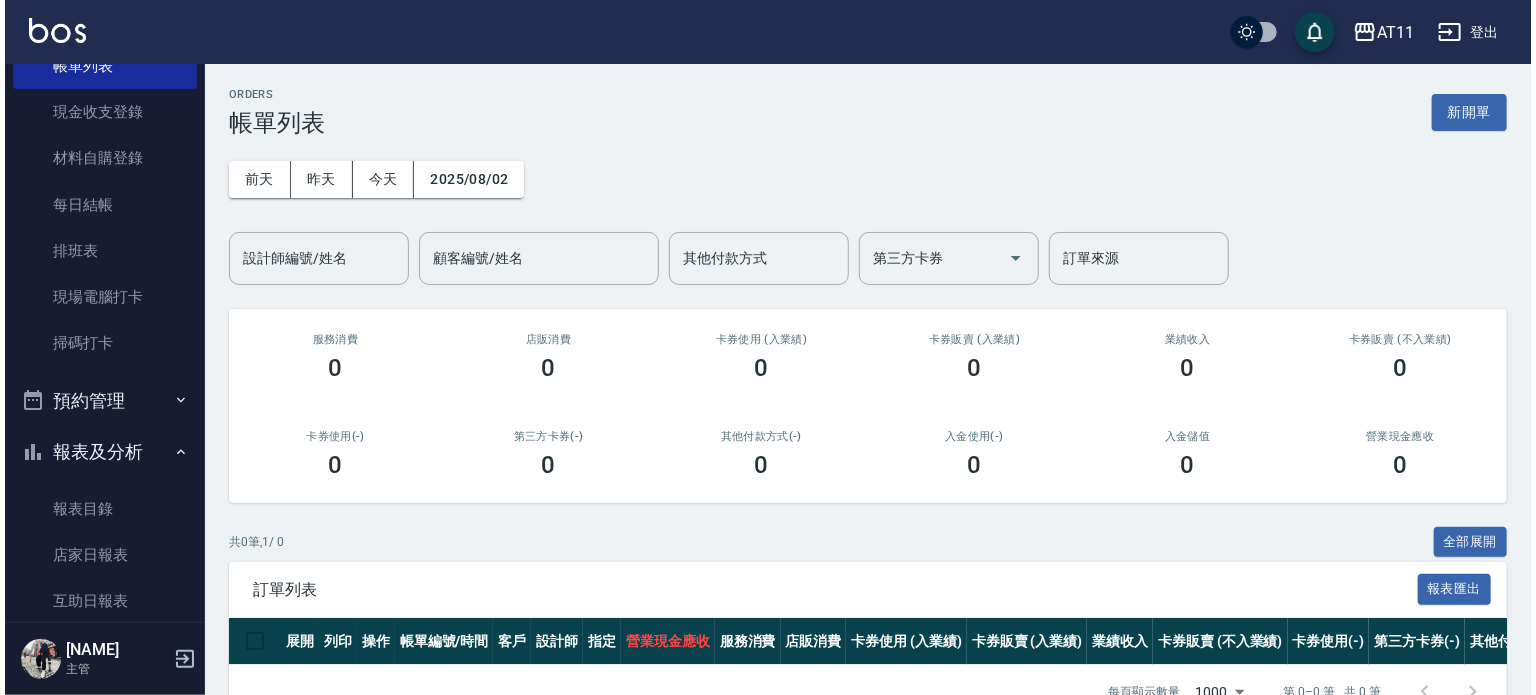 scroll, scrollTop: 100, scrollLeft: 0, axis: vertical 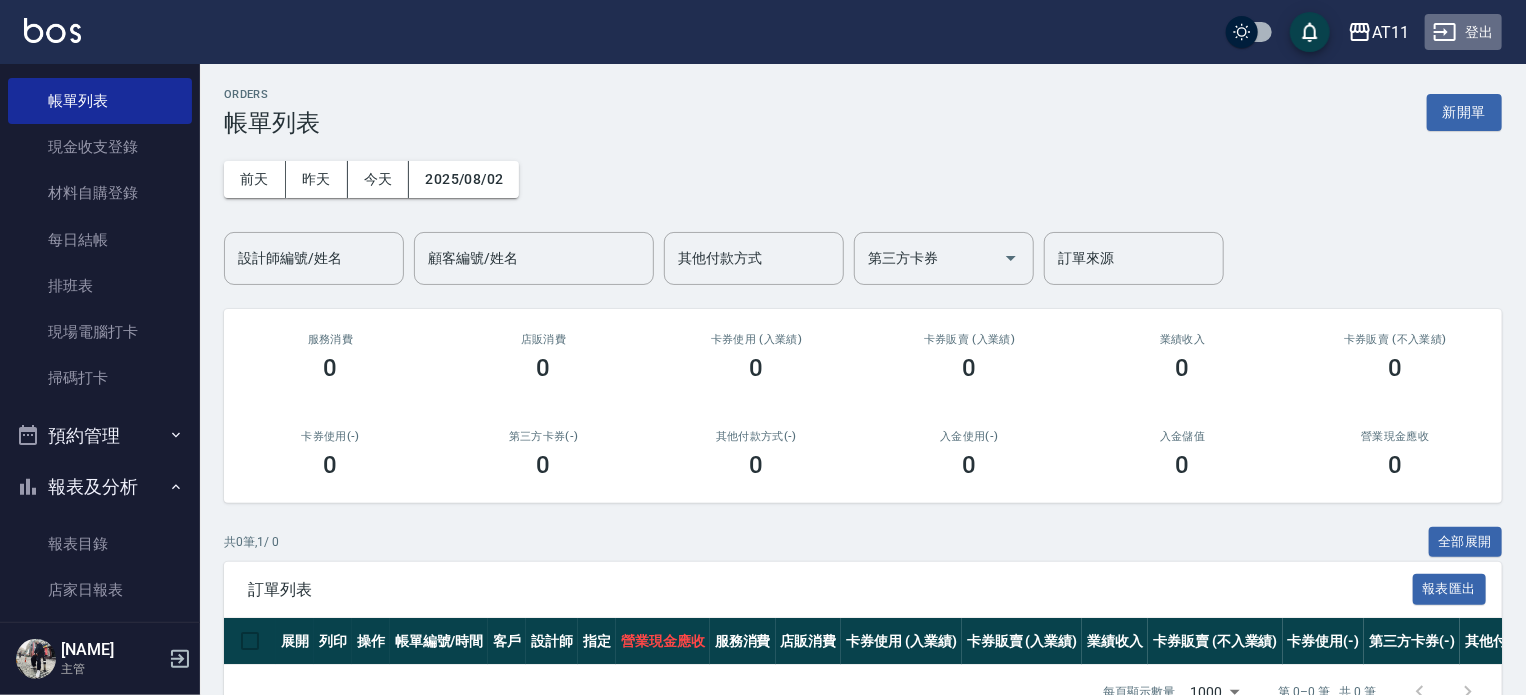 click on "登出" at bounding box center [1463, 32] 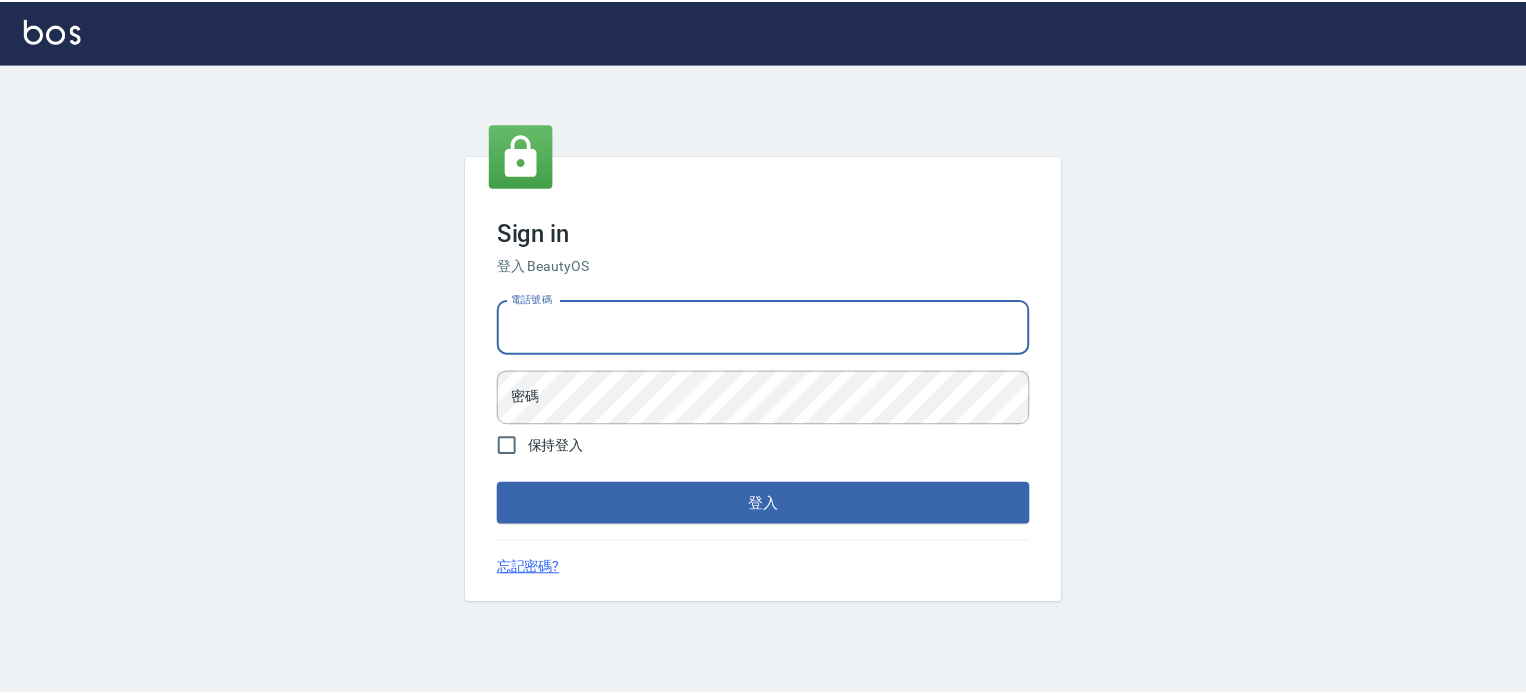 scroll, scrollTop: 0, scrollLeft: 0, axis: both 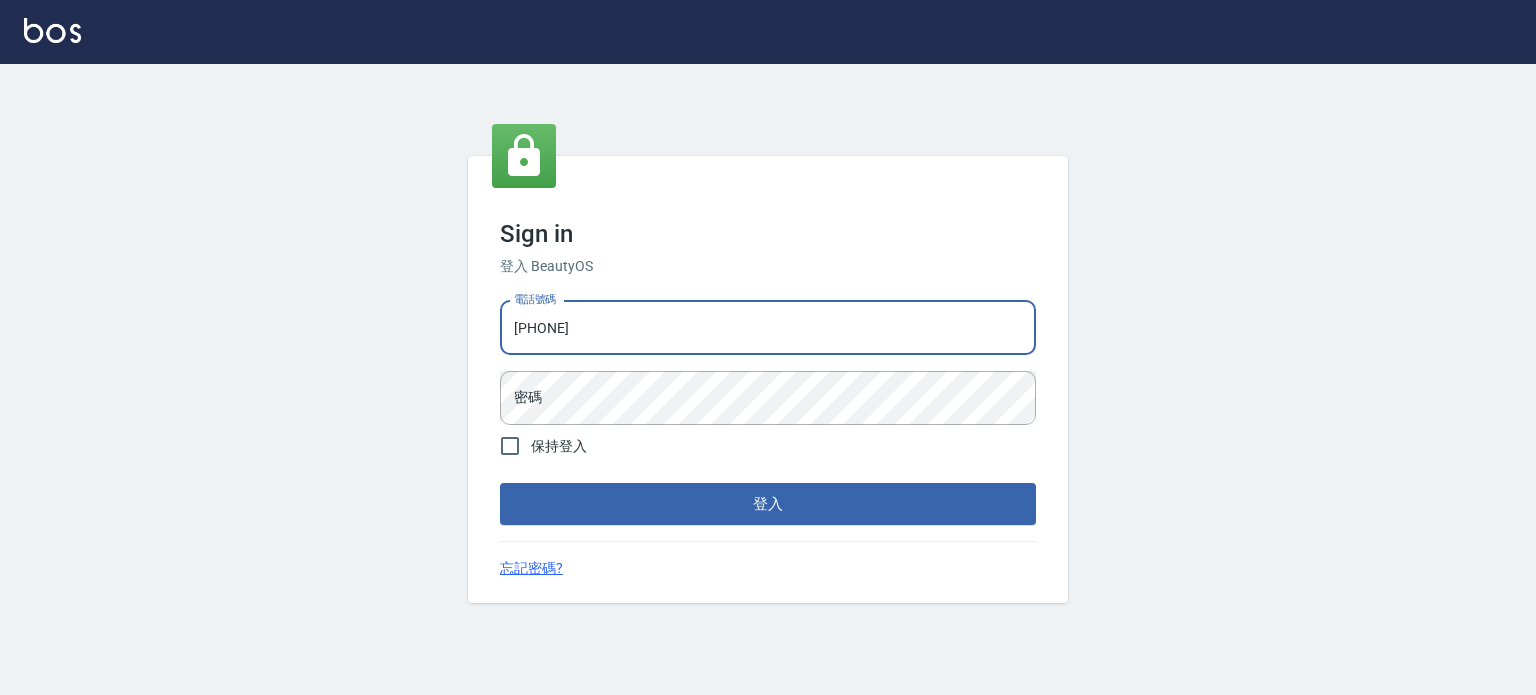type on "0987925494" 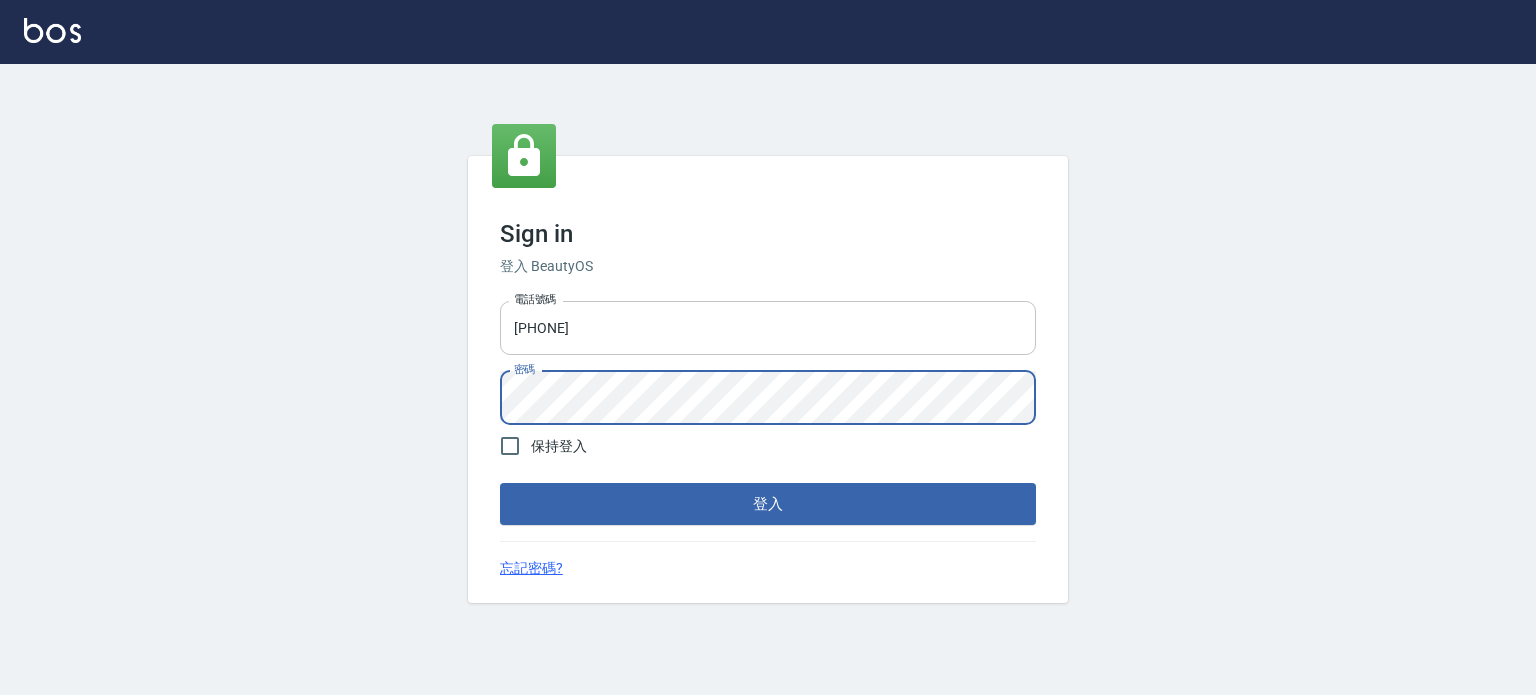 click on "登入" at bounding box center [768, 504] 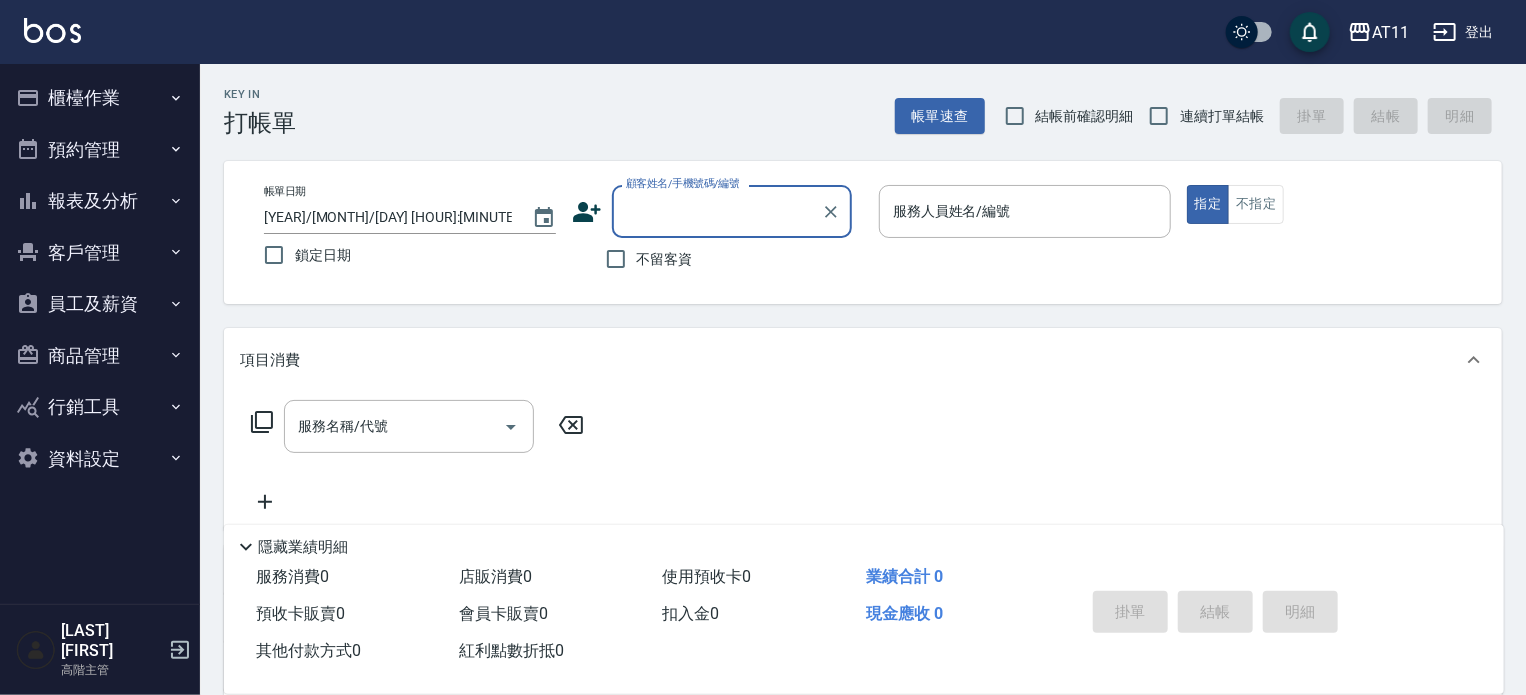 click on "員工及薪資" at bounding box center (100, 304) 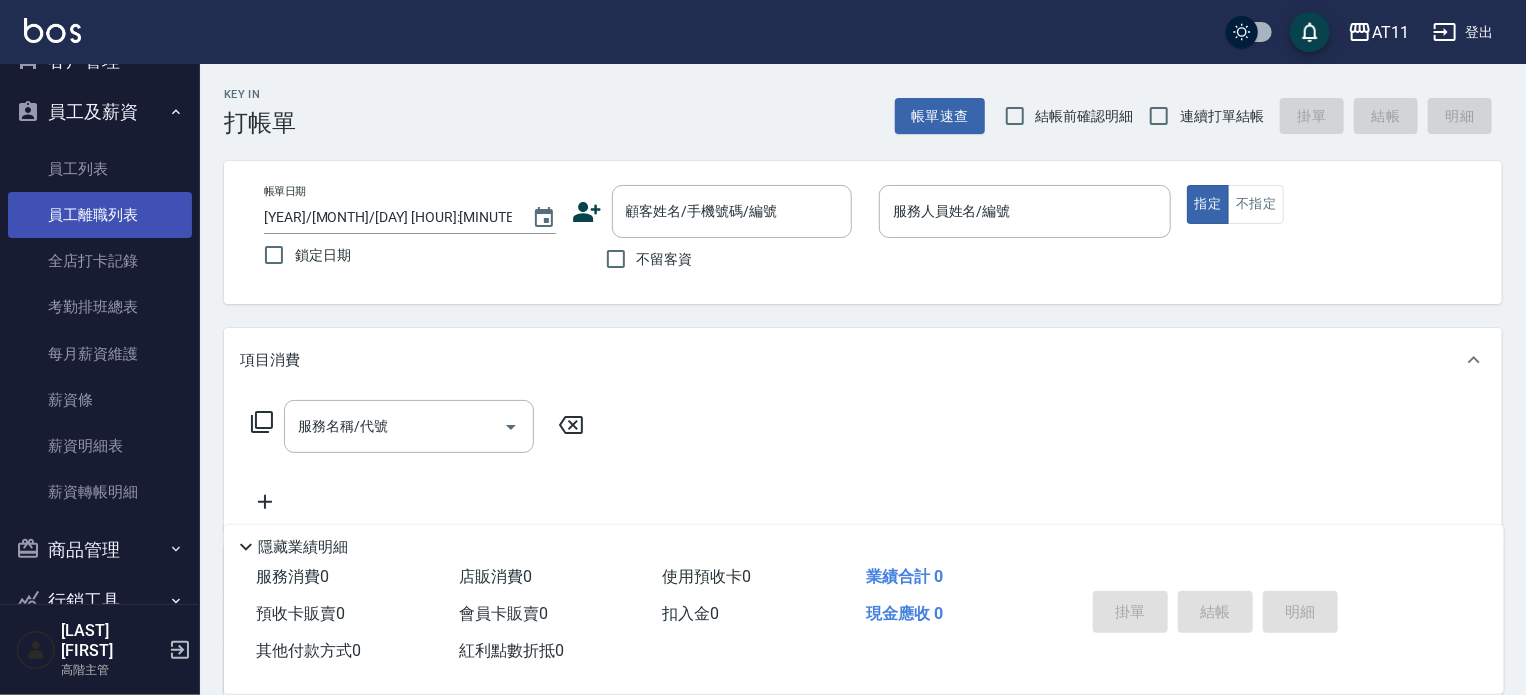scroll, scrollTop: 200, scrollLeft: 0, axis: vertical 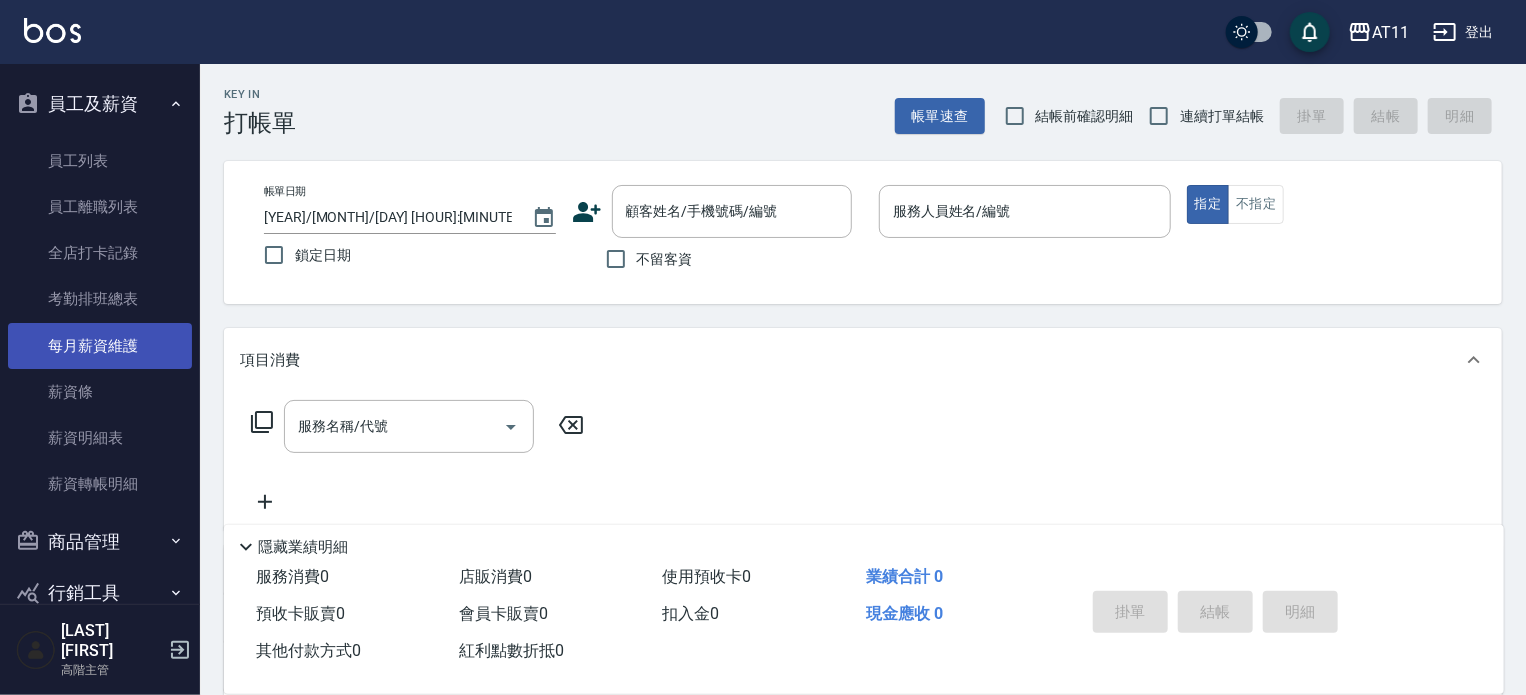 click on "每月薪資維護" at bounding box center (100, 346) 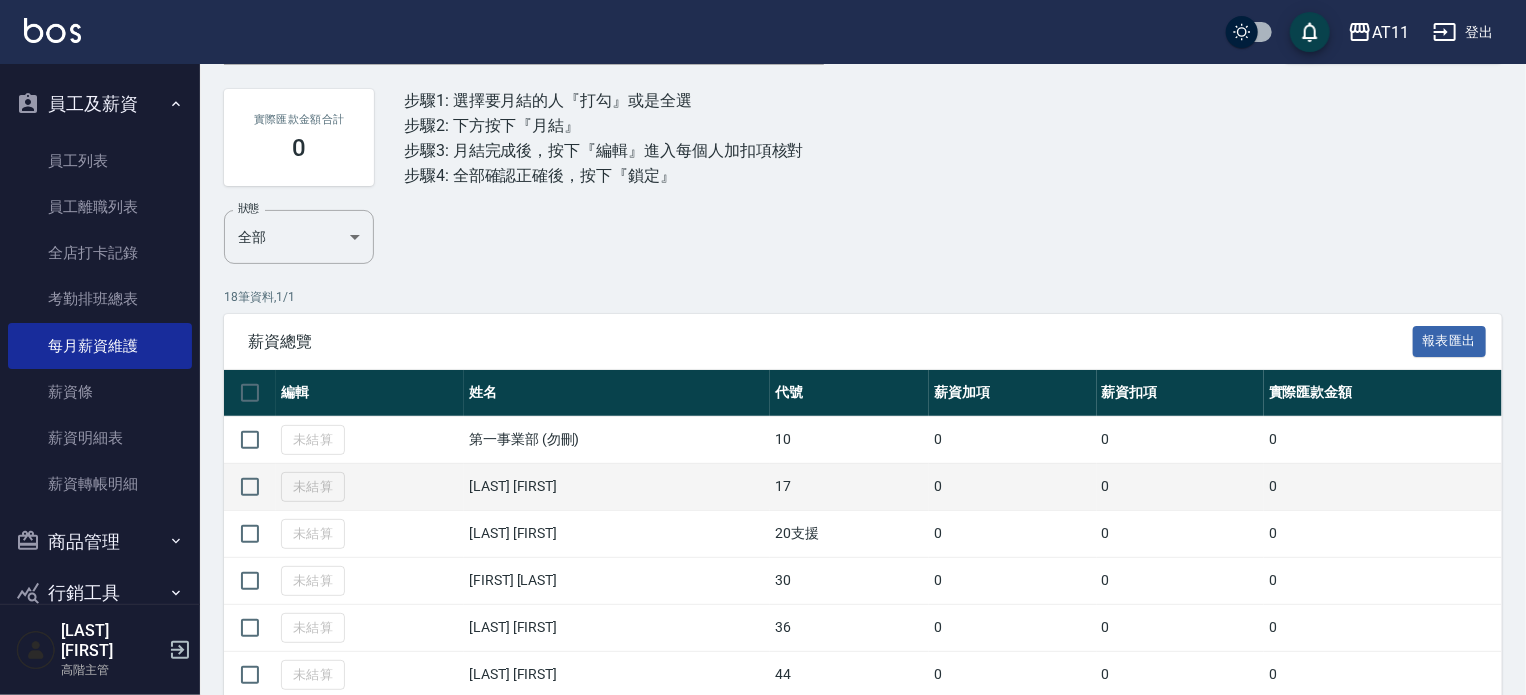 scroll, scrollTop: 300, scrollLeft: 0, axis: vertical 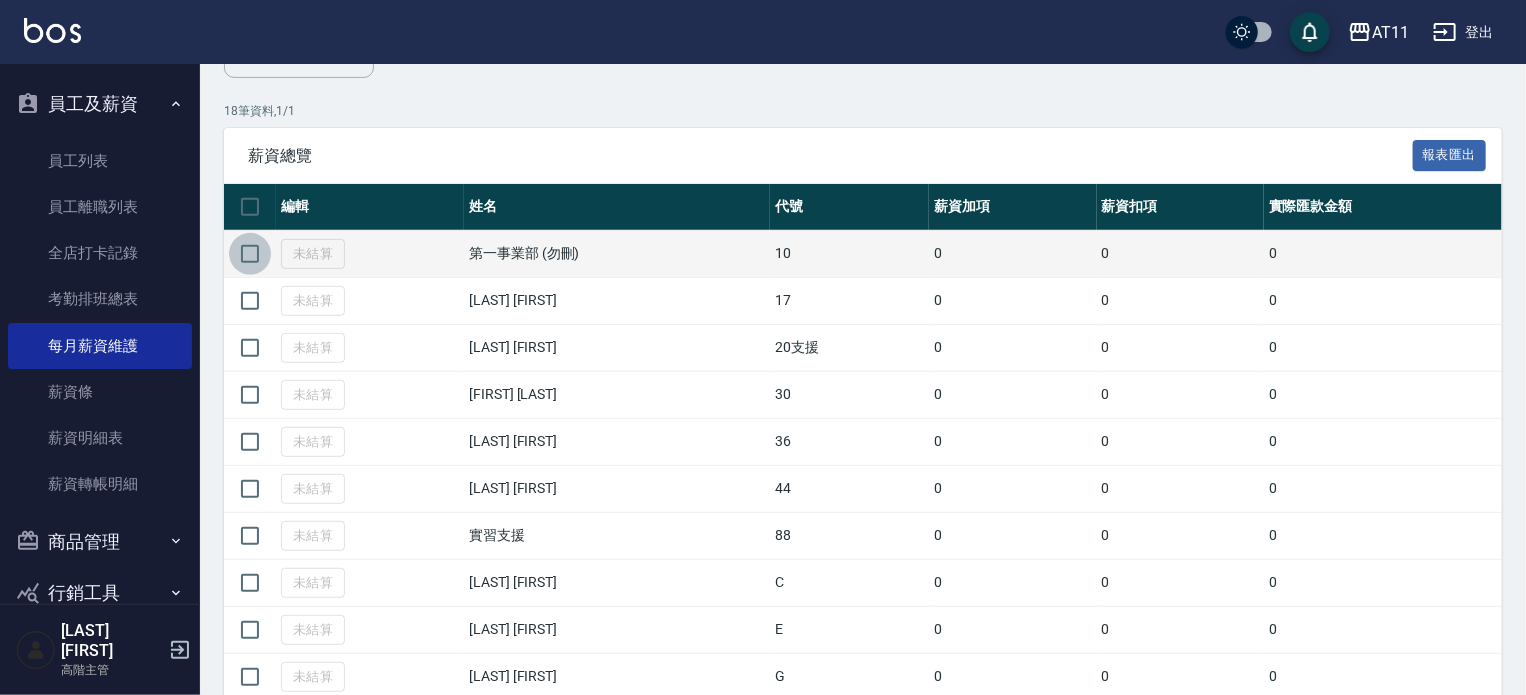 click at bounding box center [250, 254] 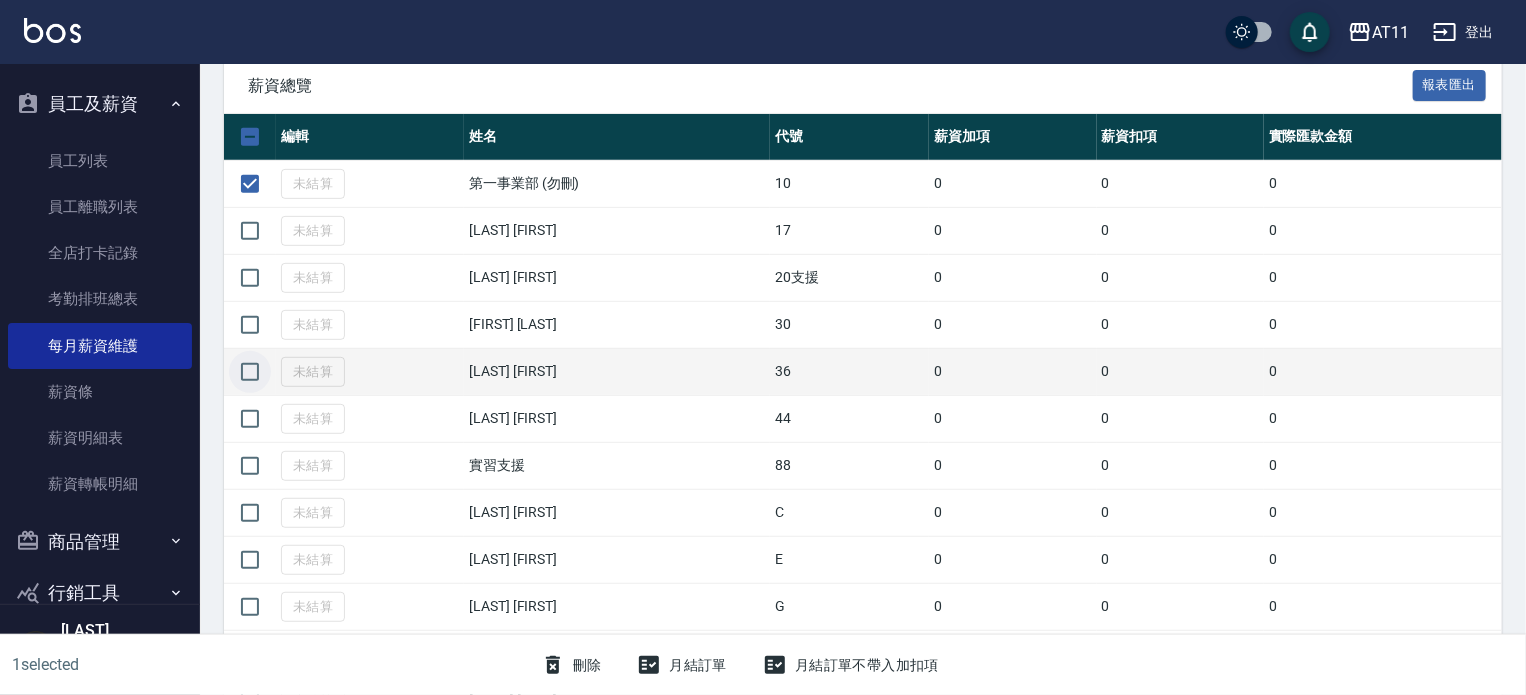 scroll, scrollTop: 400, scrollLeft: 0, axis: vertical 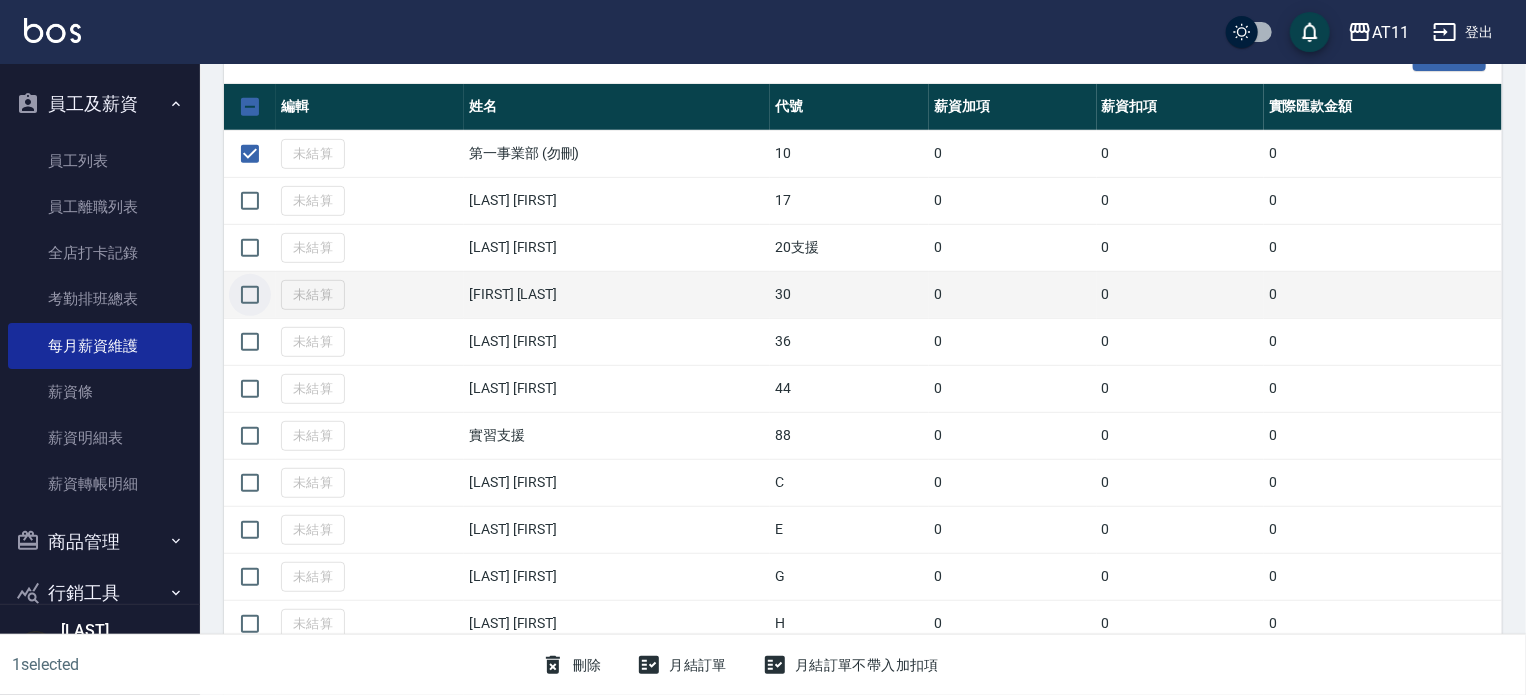click at bounding box center [250, 295] 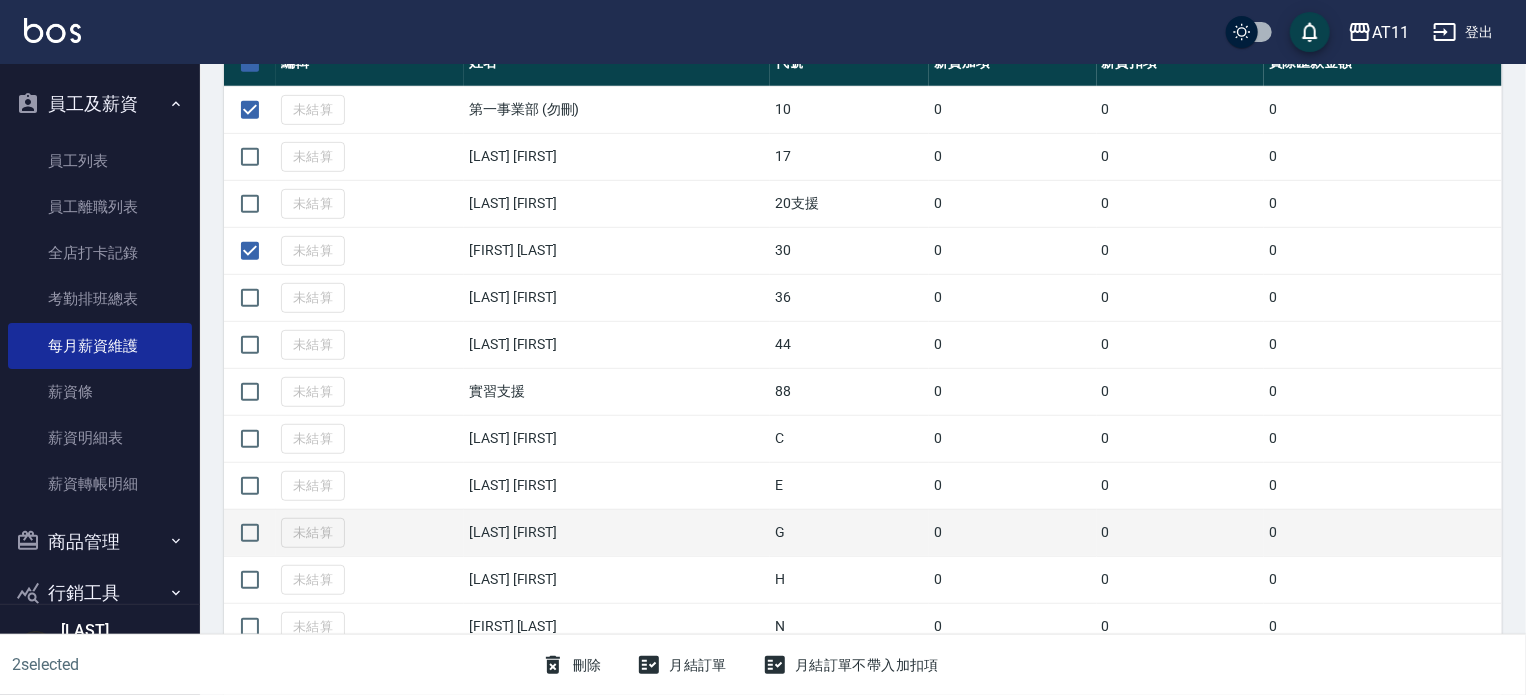 scroll, scrollTop: 441, scrollLeft: 0, axis: vertical 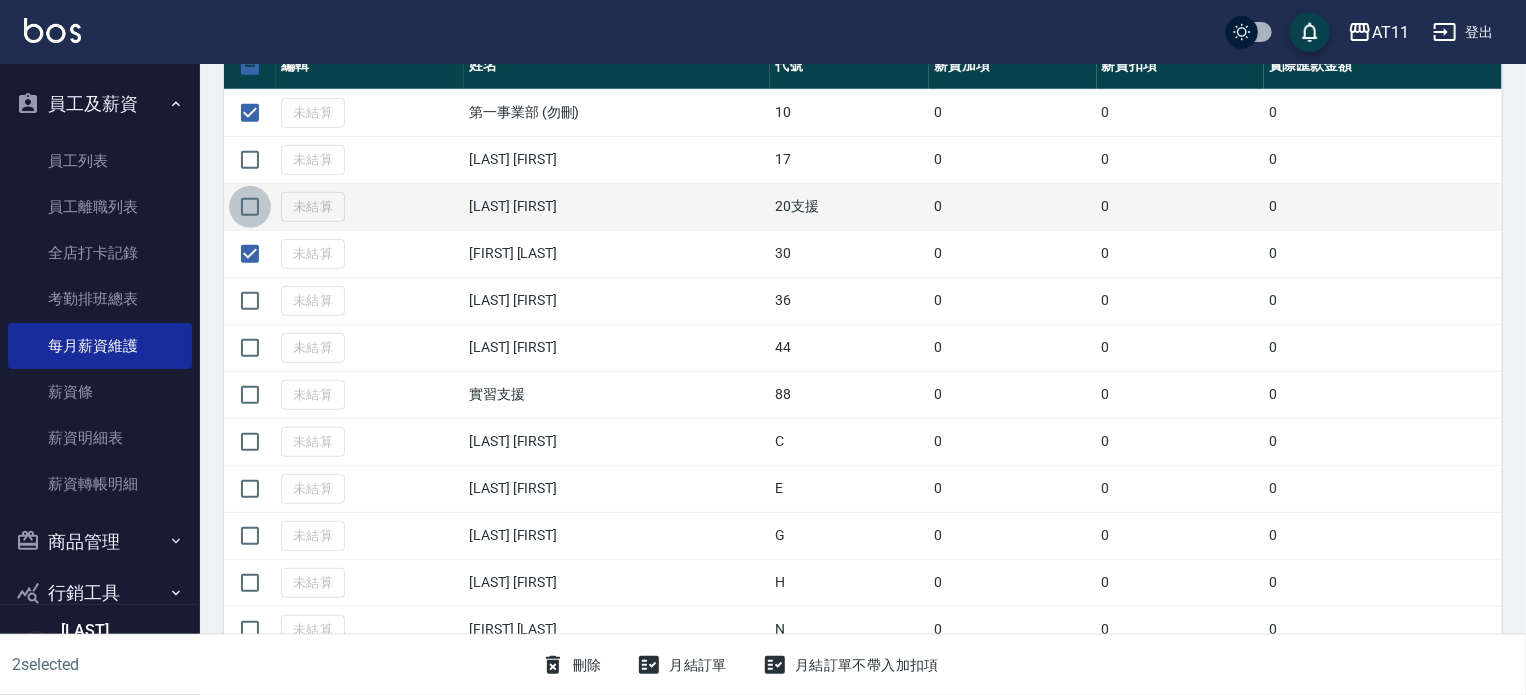 click at bounding box center [250, 207] 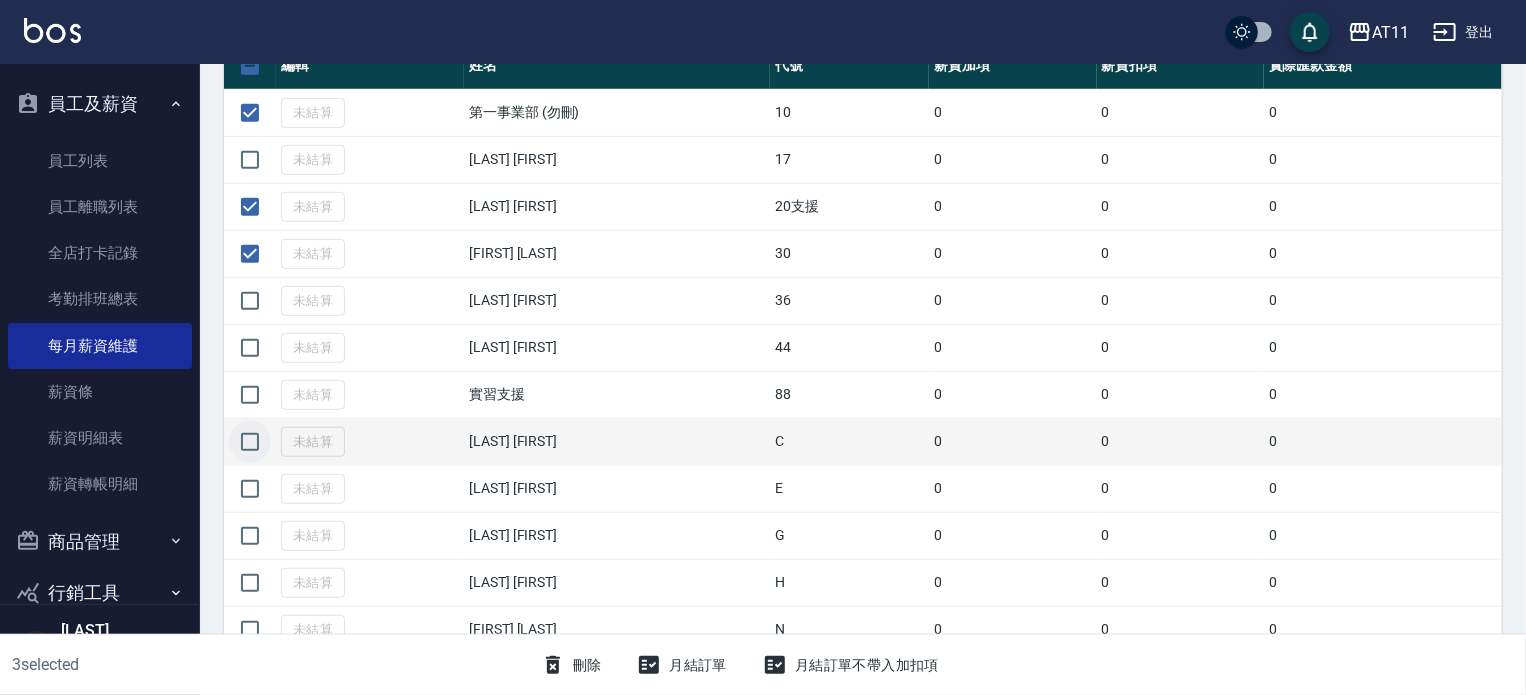 click at bounding box center [250, 442] 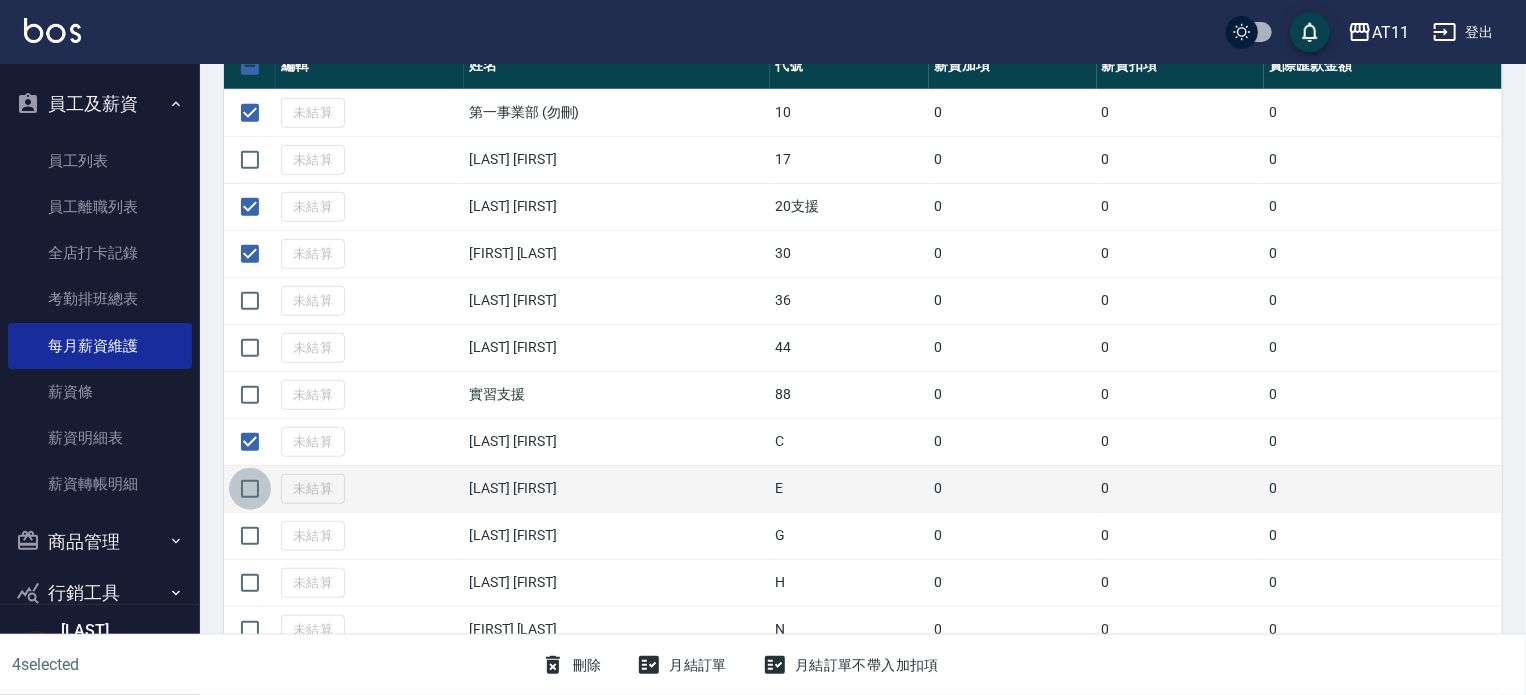 click at bounding box center [250, 489] 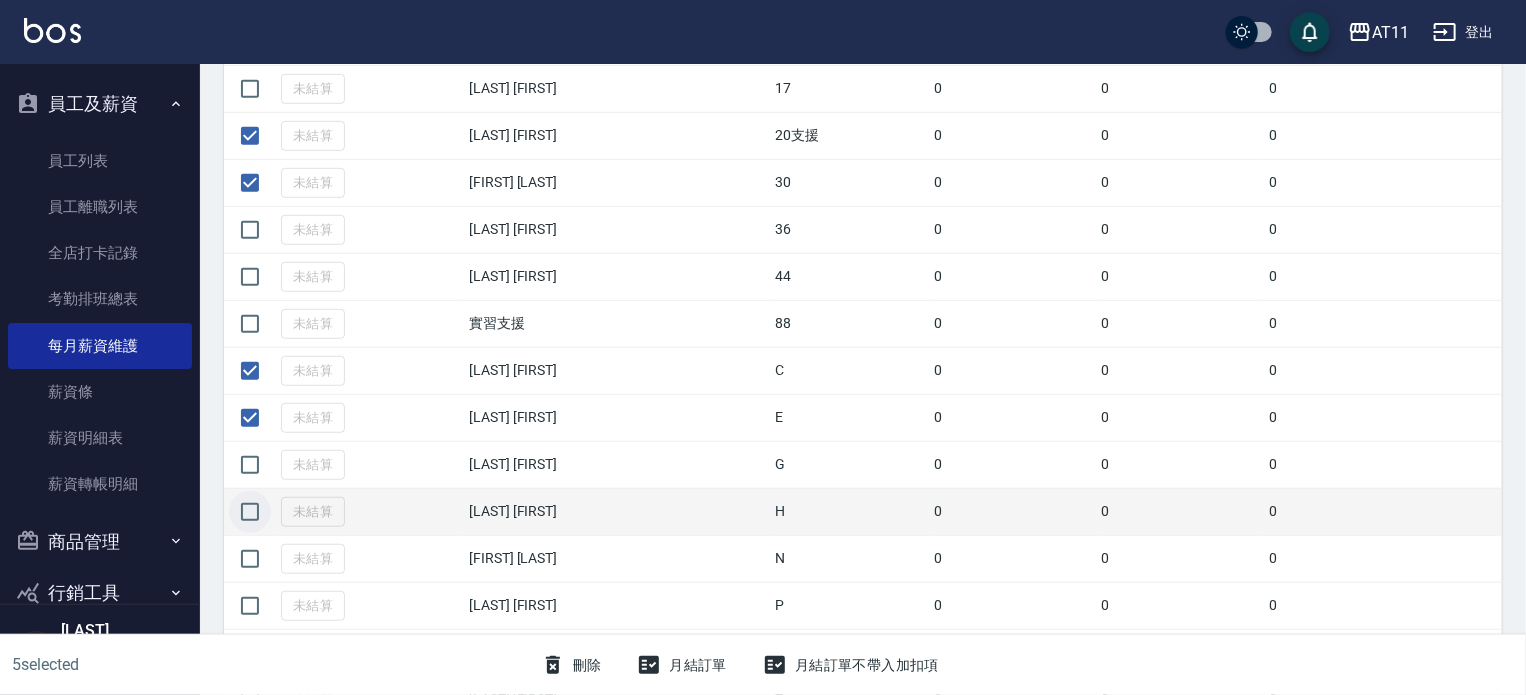 scroll, scrollTop: 541, scrollLeft: 0, axis: vertical 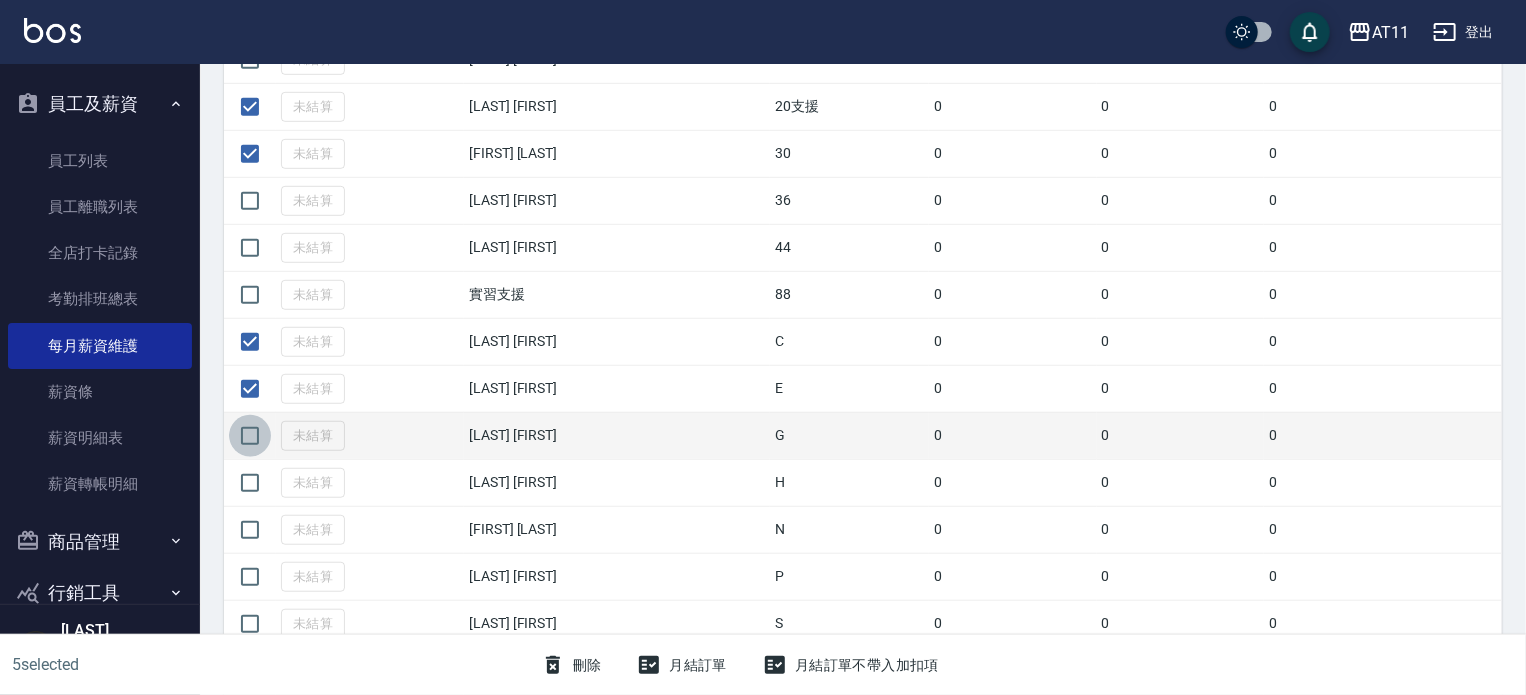 click at bounding box center (250, 436) 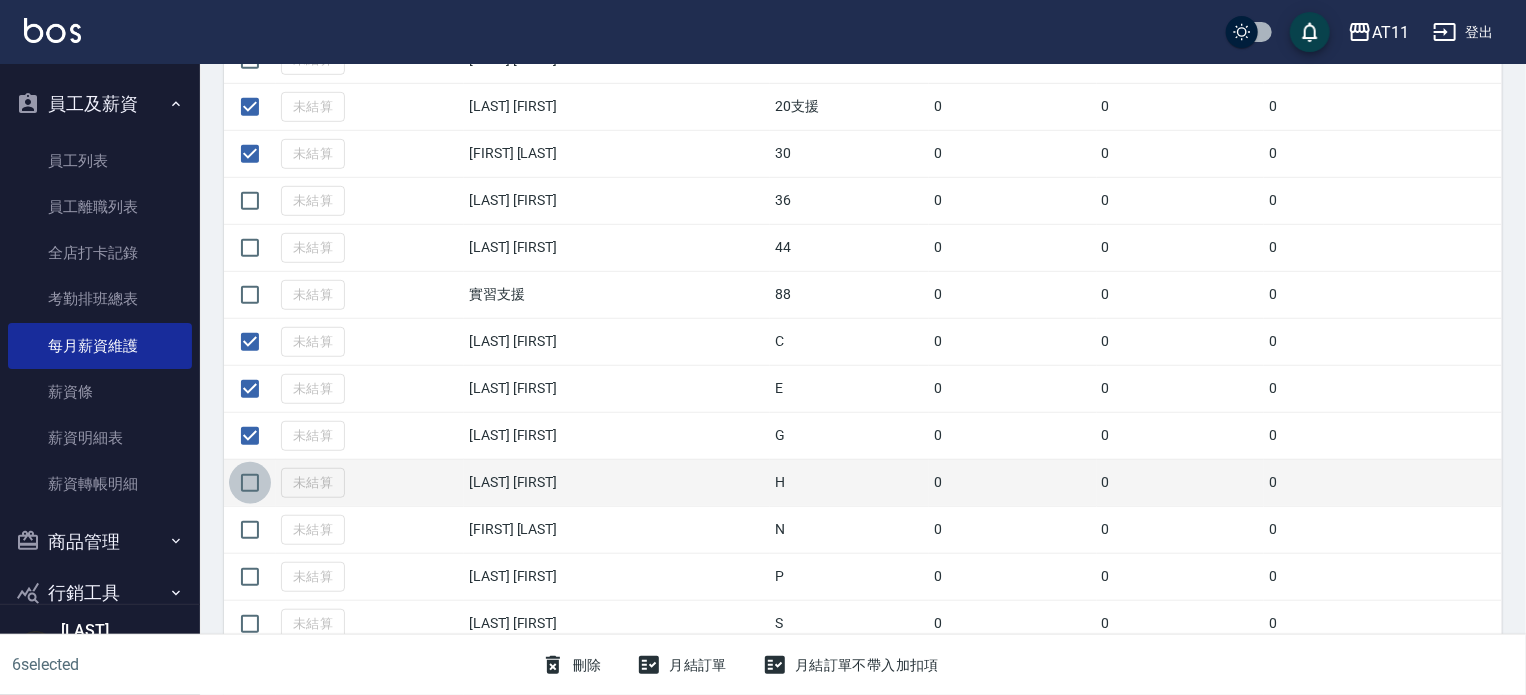 click at bounding box center [250, 483] 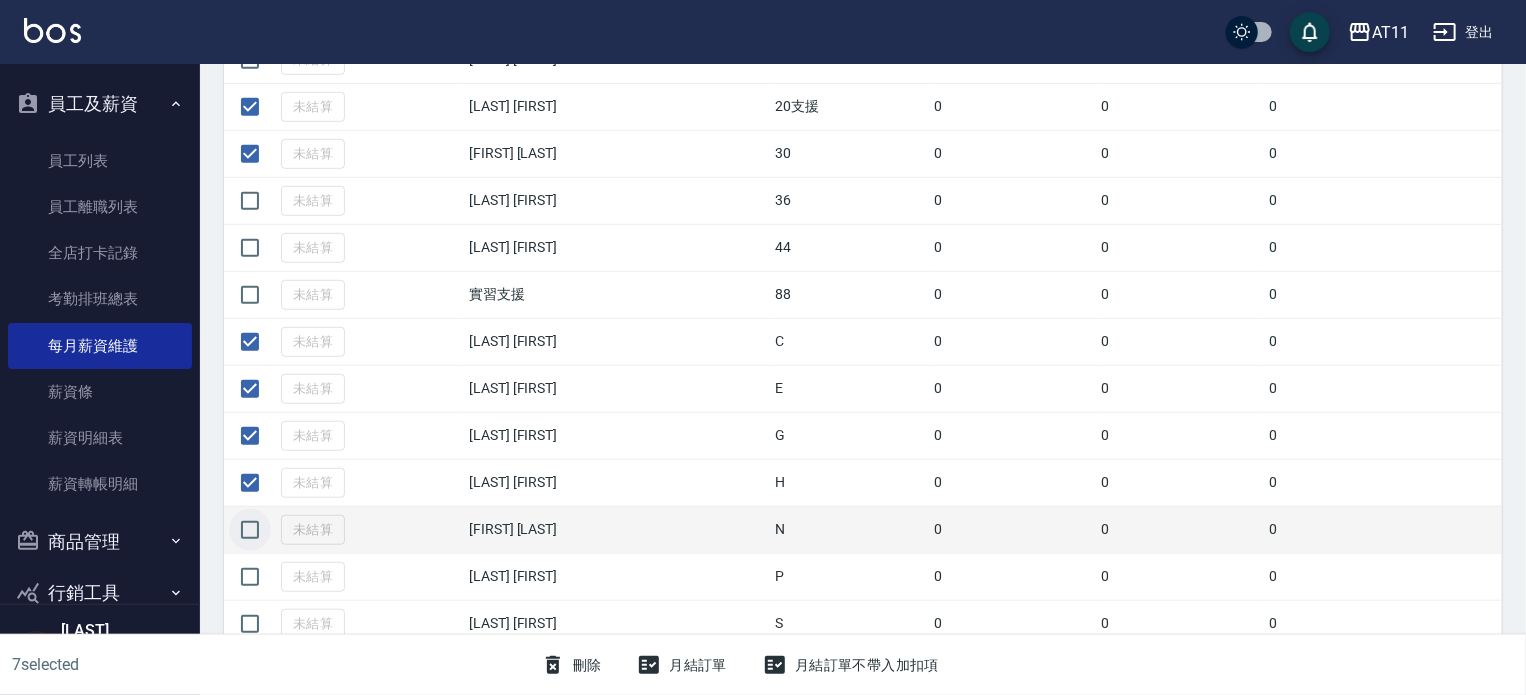 click at bounding box center (250, 530) 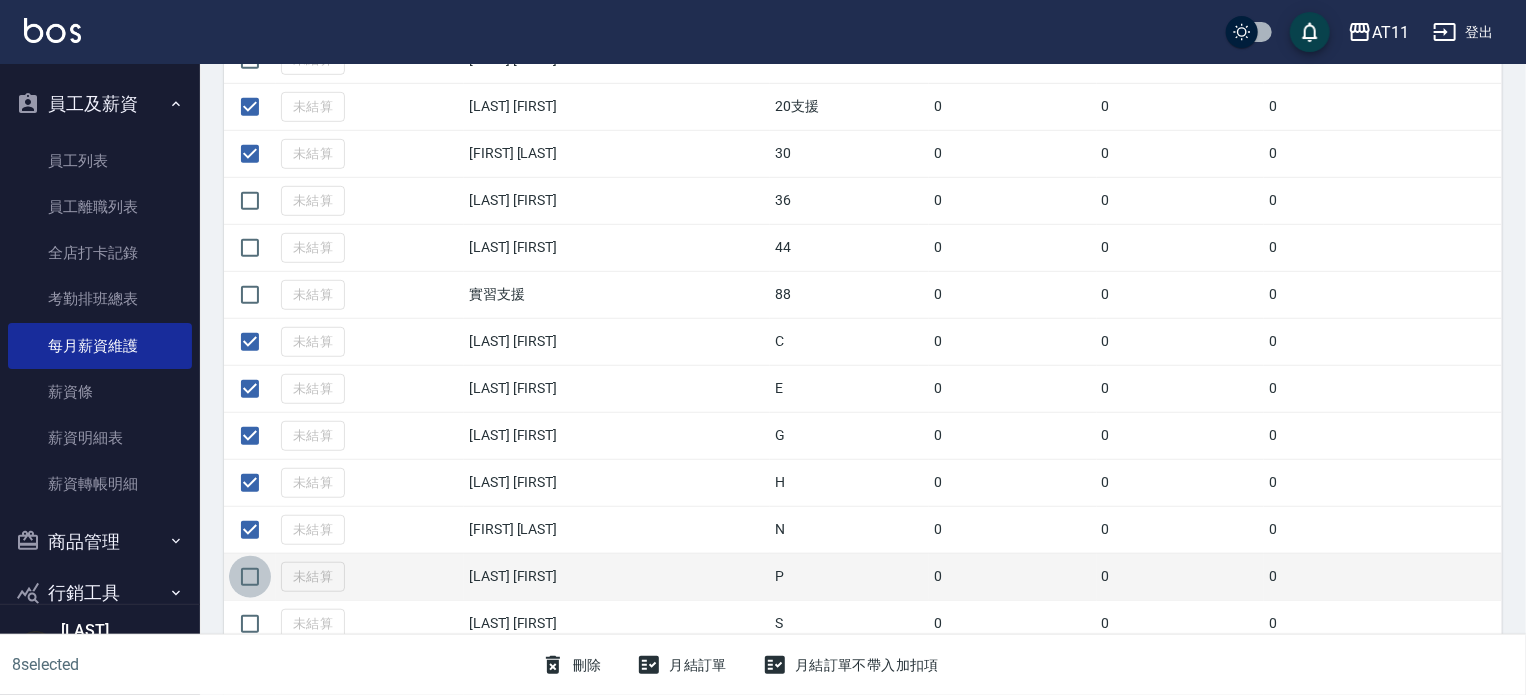click at bounding box center (250, 577) 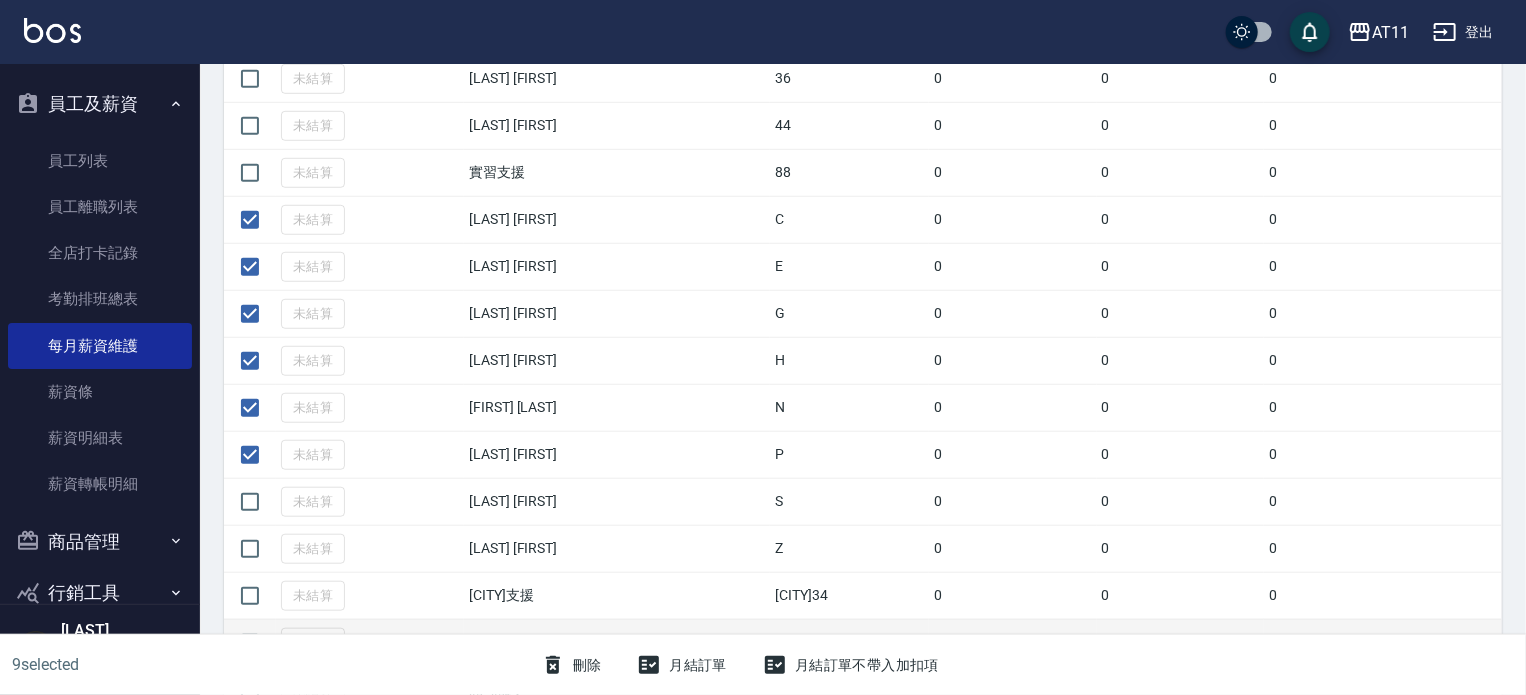 scroll, scrollTop: 741, scrollLeft: 0, axis: vertical 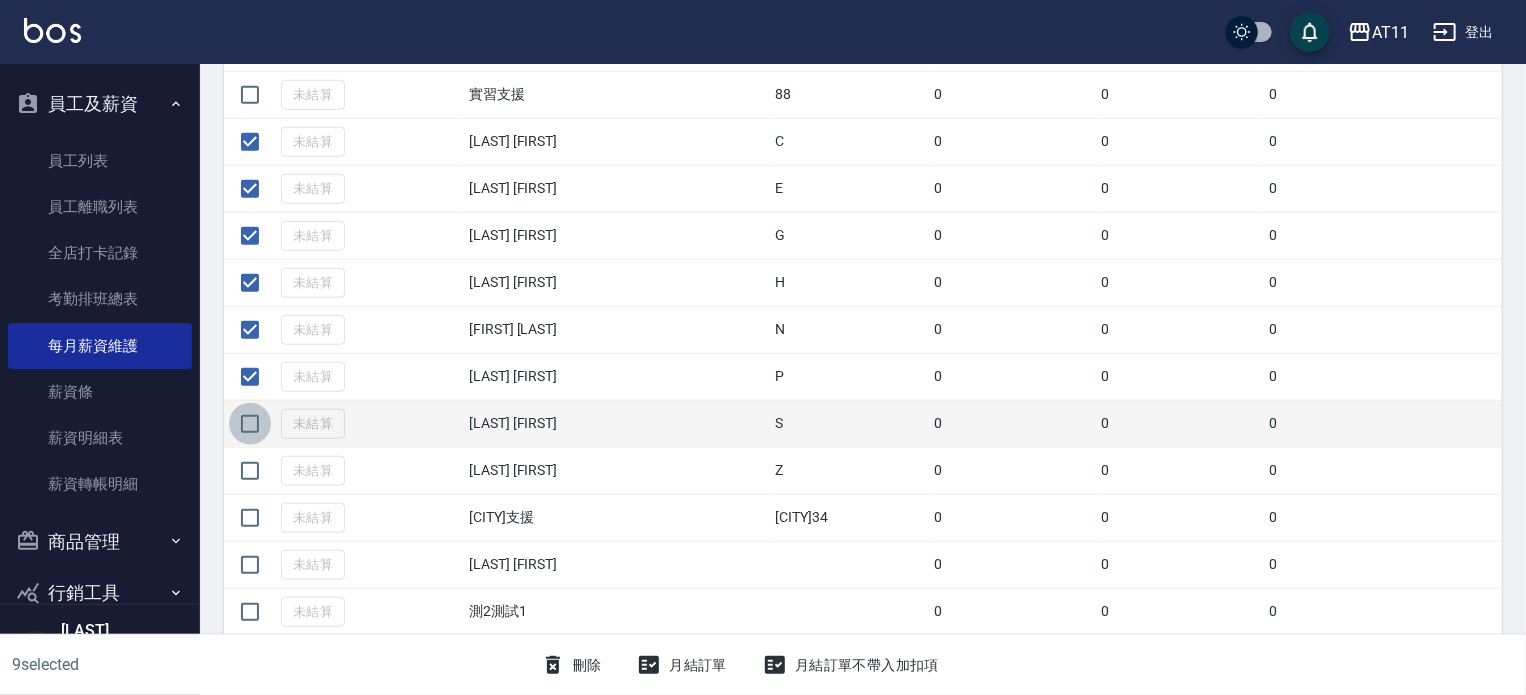 click at bounding box center [250, 424] 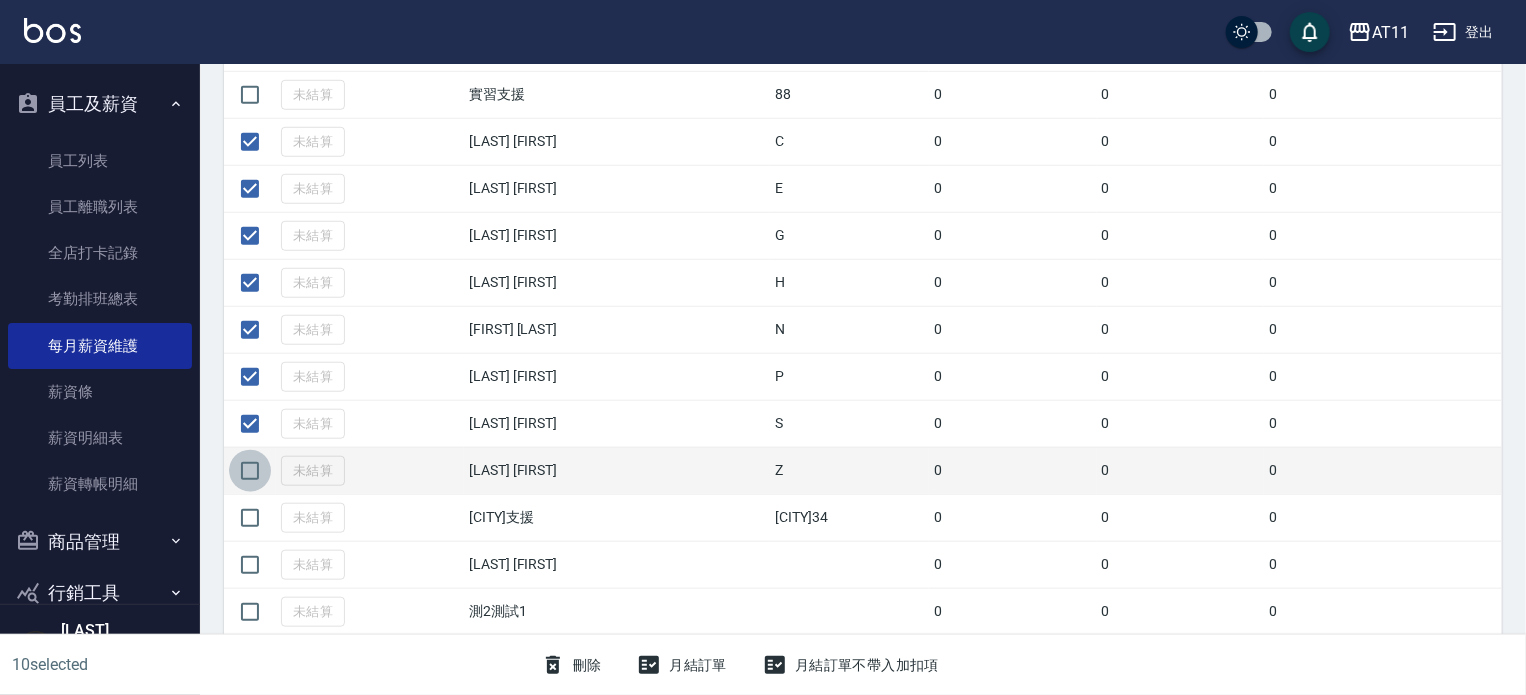 click at bounding box center [250, 471] 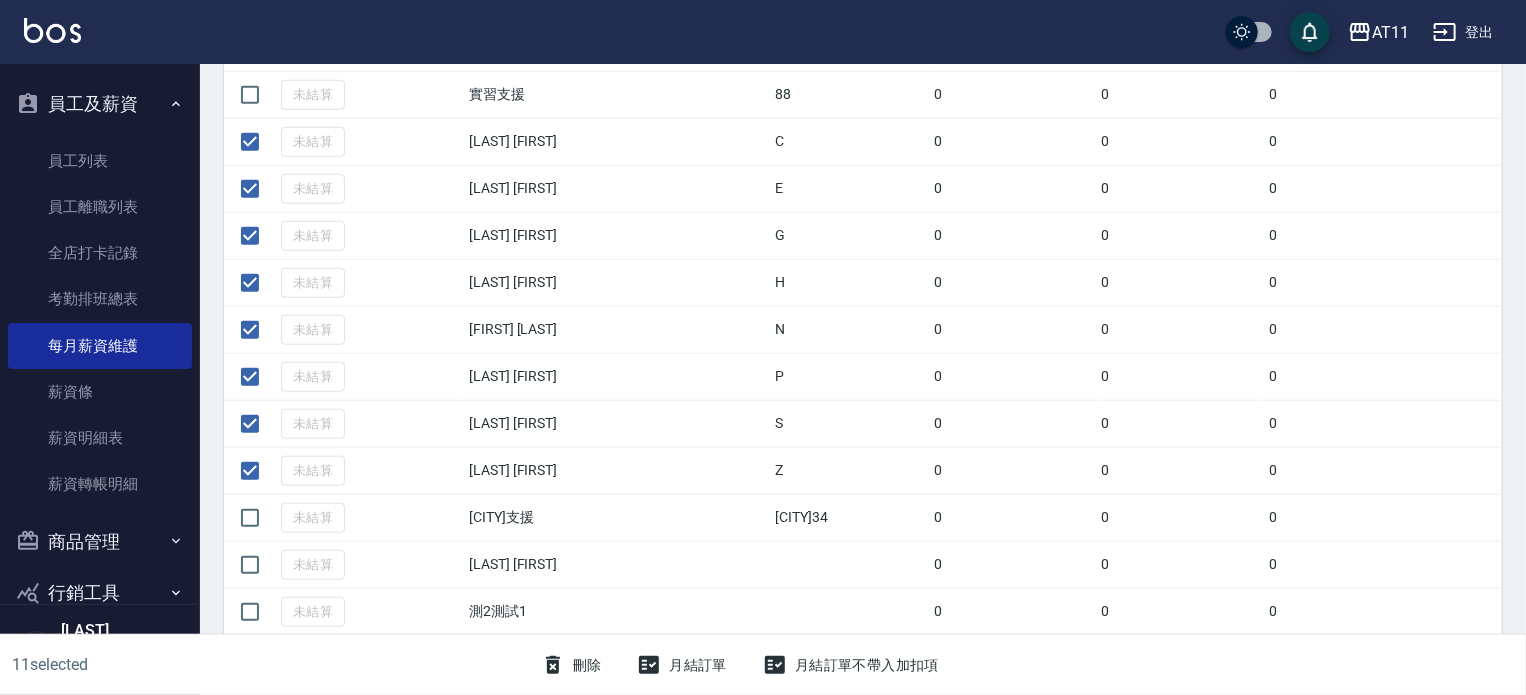 click on "月結訂單" at bounding box center (682, 665) 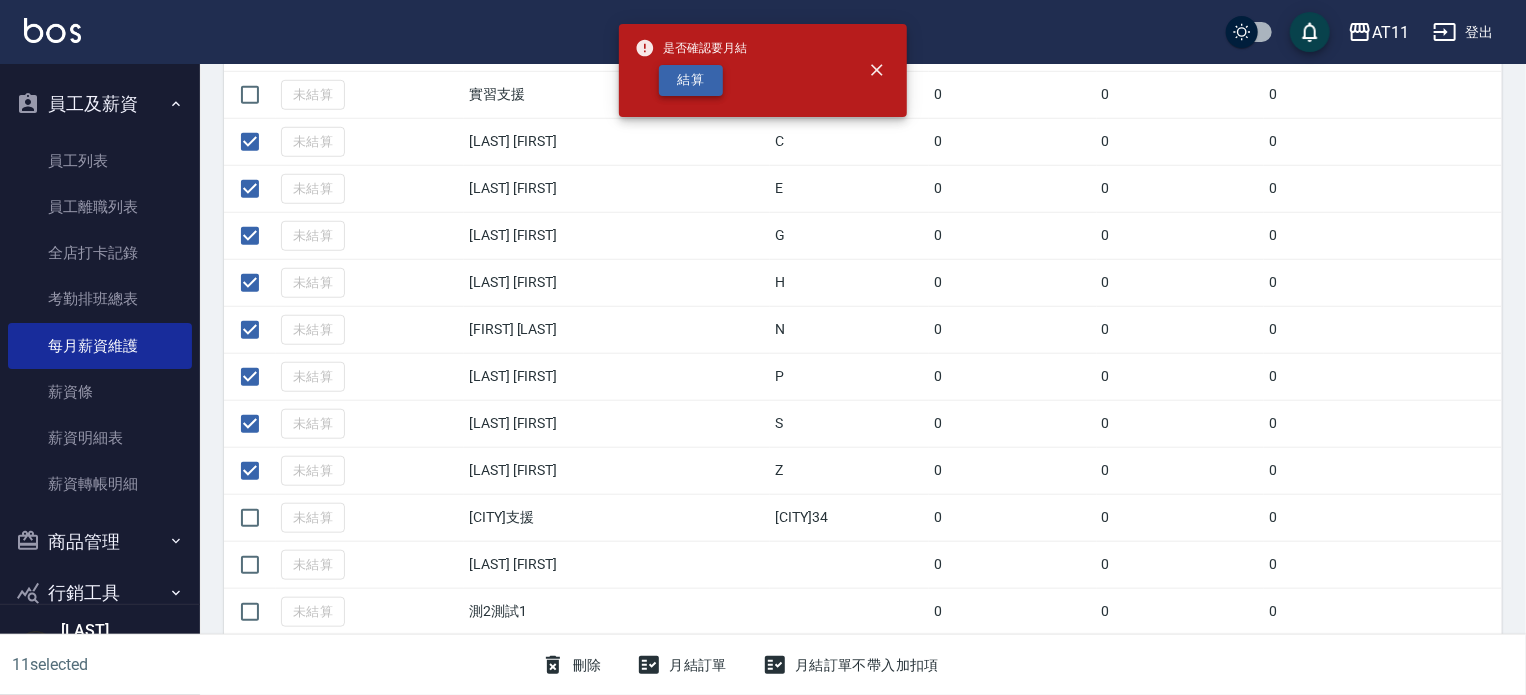 click on "結算" at bounding box center (691, 80) 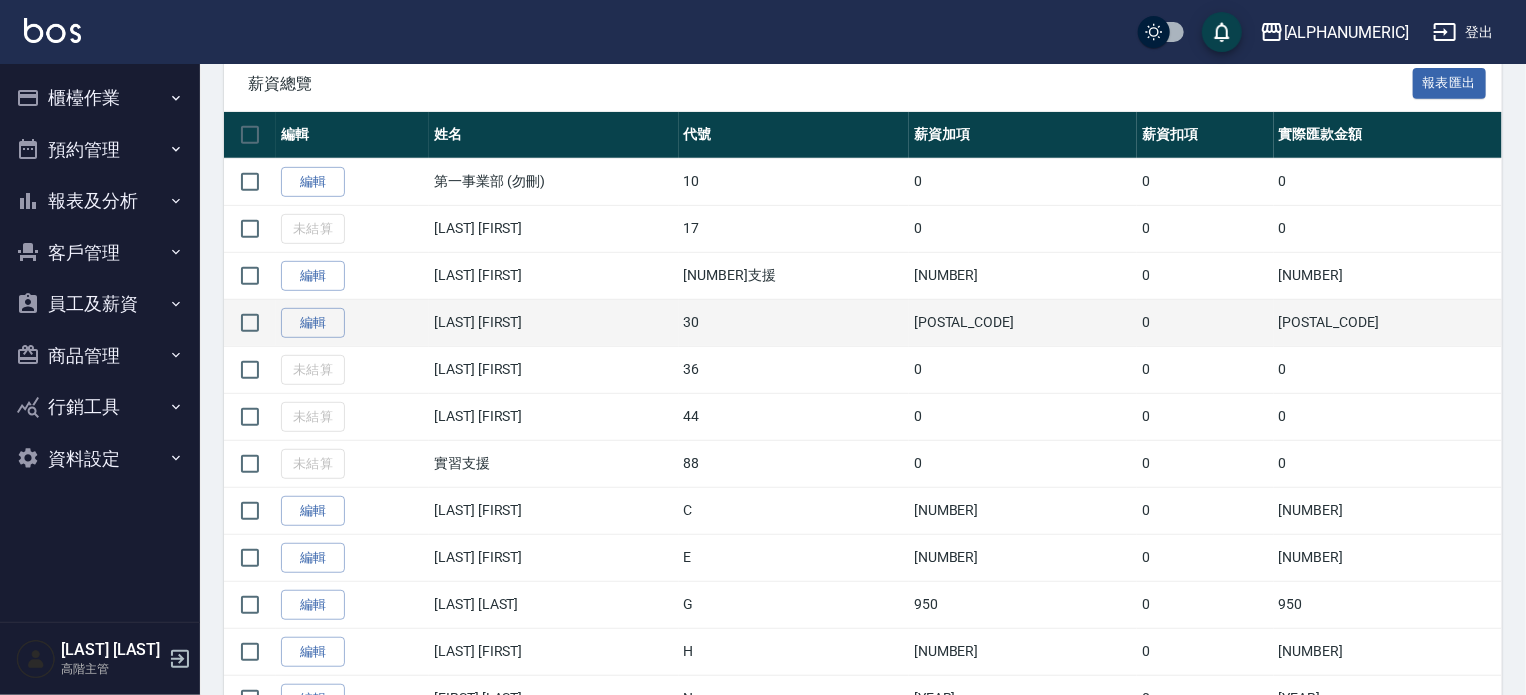 scroll, scrollTop: 200, scrollLeft: 0, axis: vertical 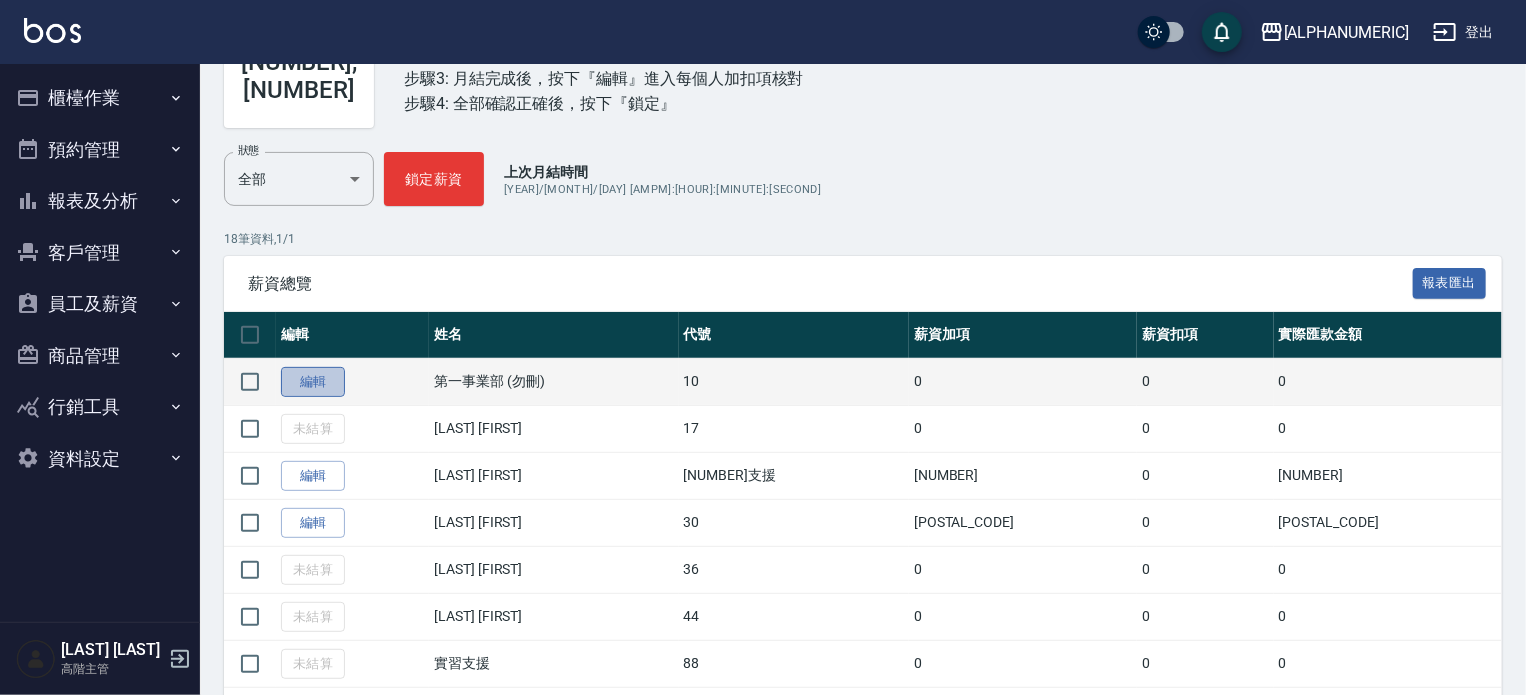 click on "編輯" at bounding box center (313, 382) 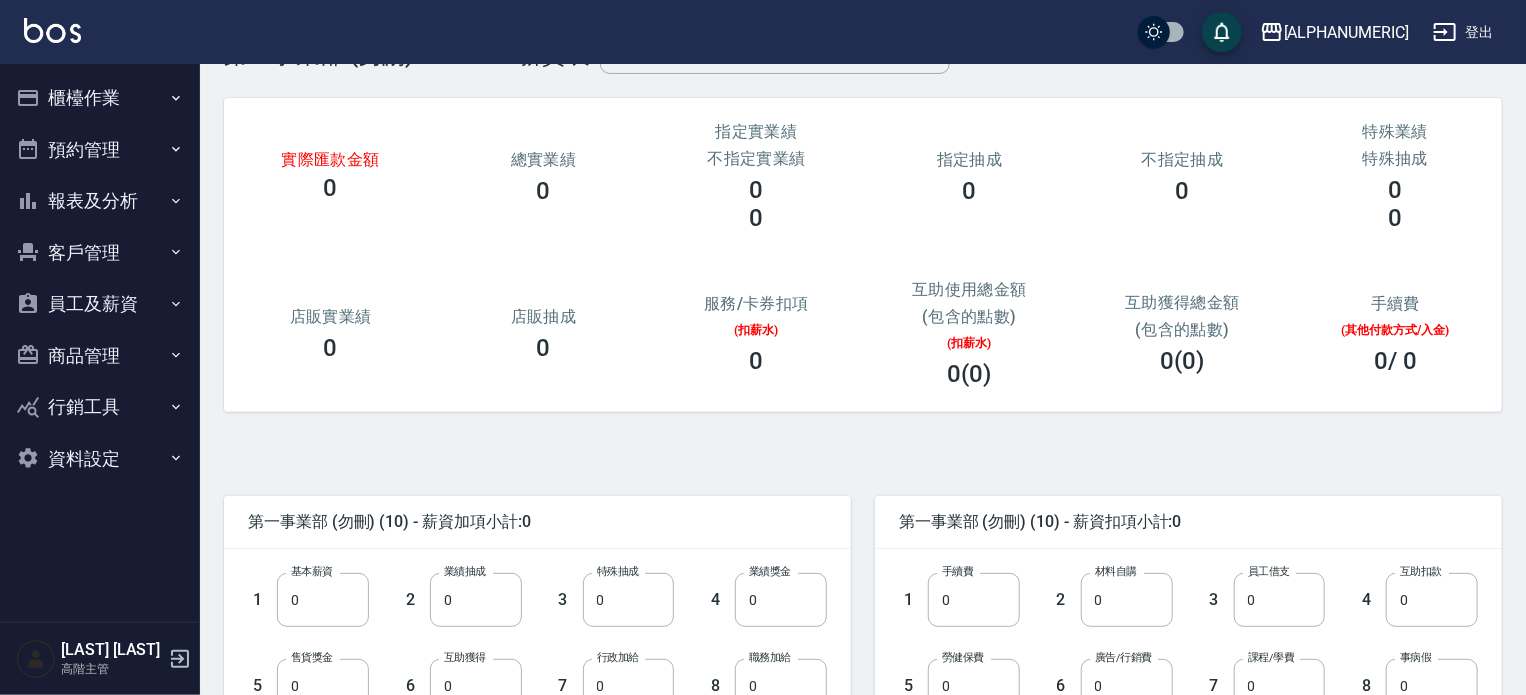 scroll, scrollTop: 200, scrollLeft: 0, axis: vertical 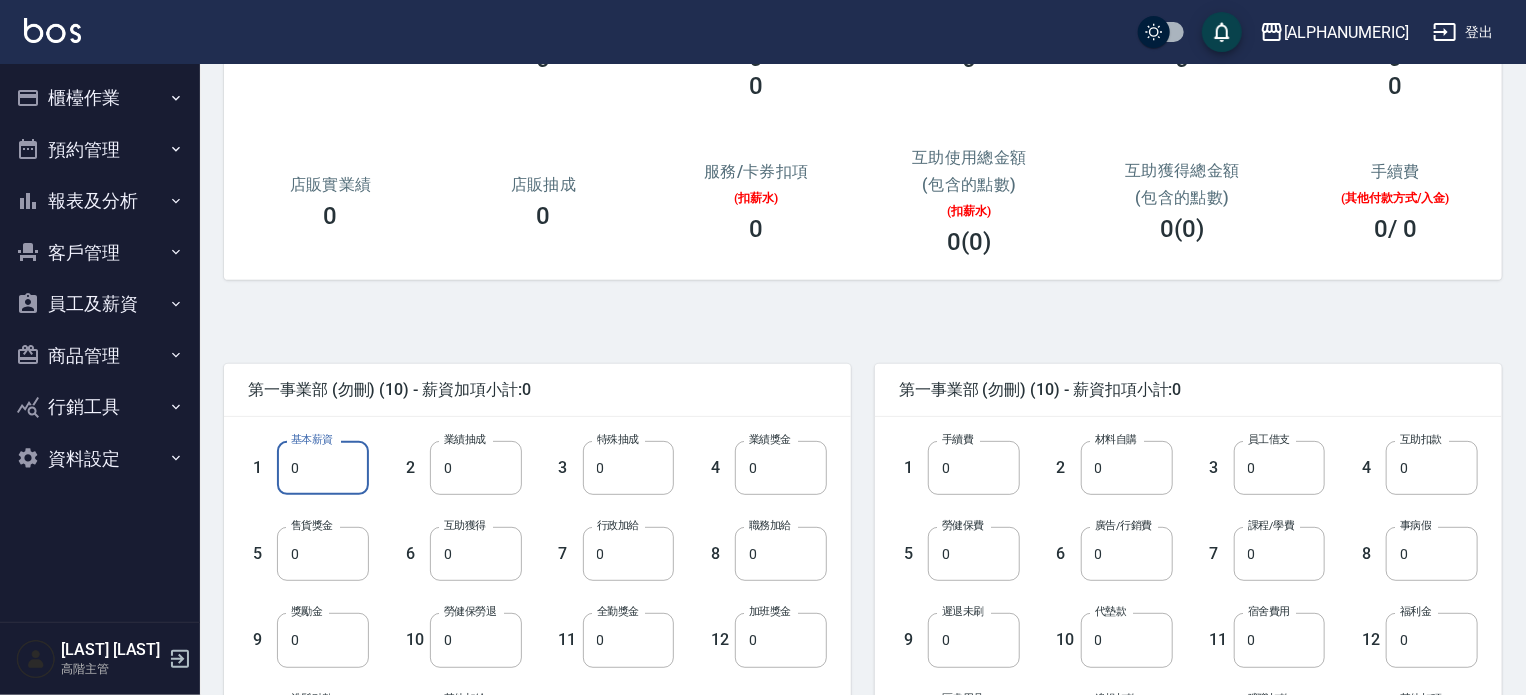 click on "0" at bounding box center [323, 468] 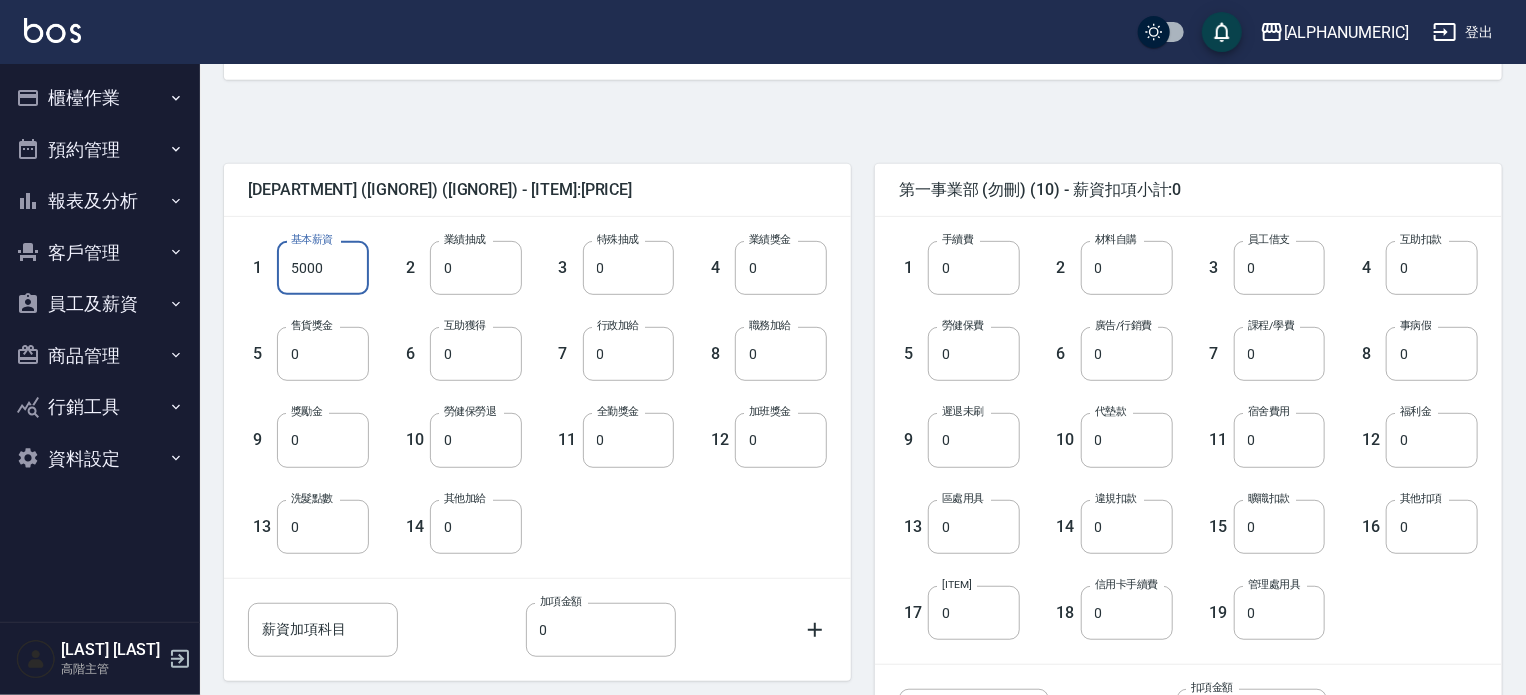 scroll, scrollTop: 600, scrollLeft: 0, axis: vertical 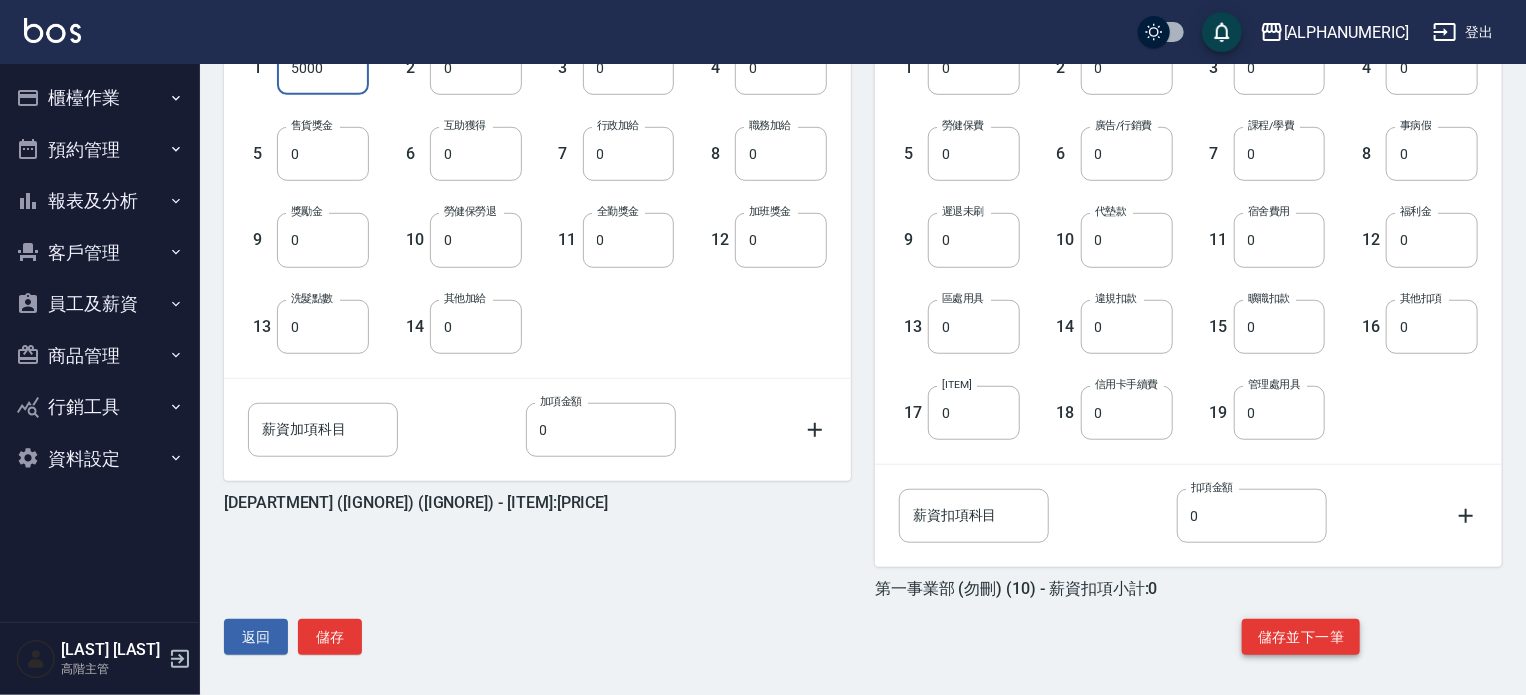 type on "5000" 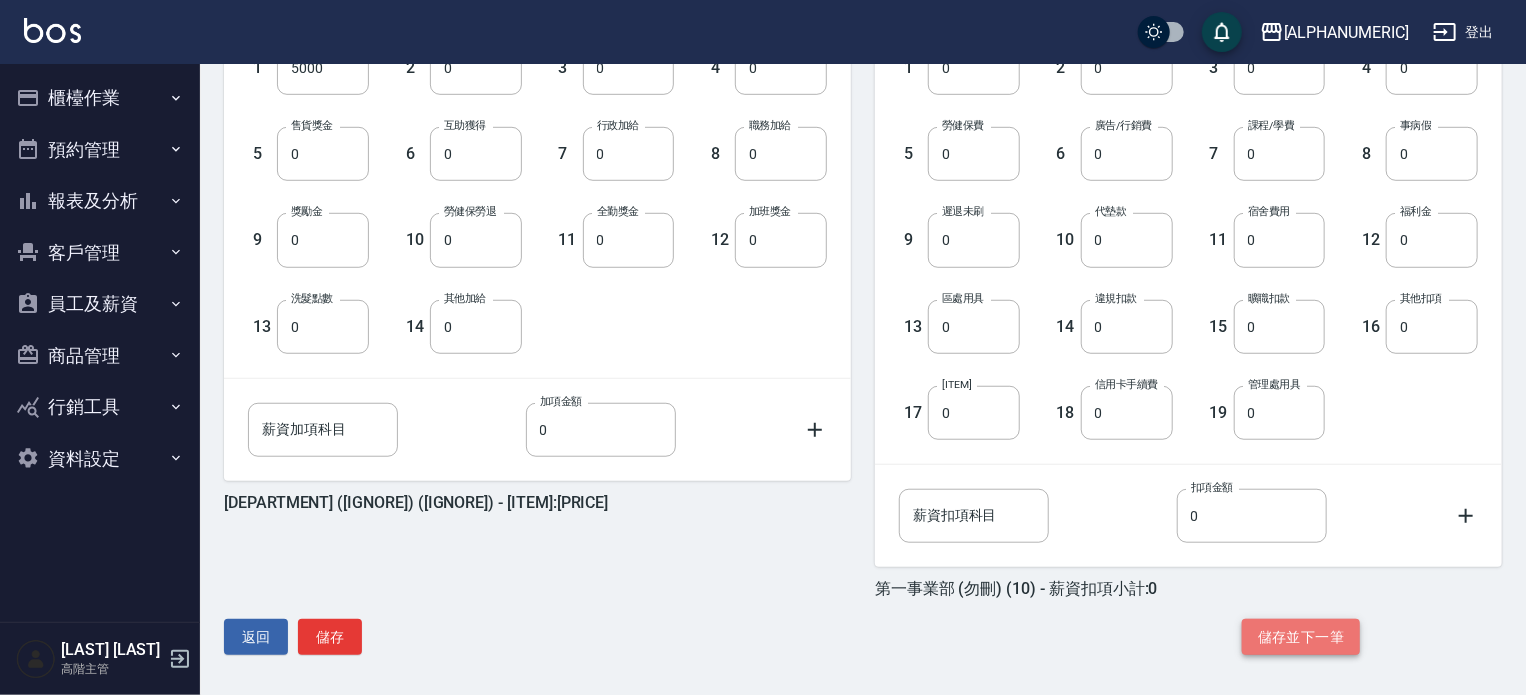click on "儲存並下一筆" 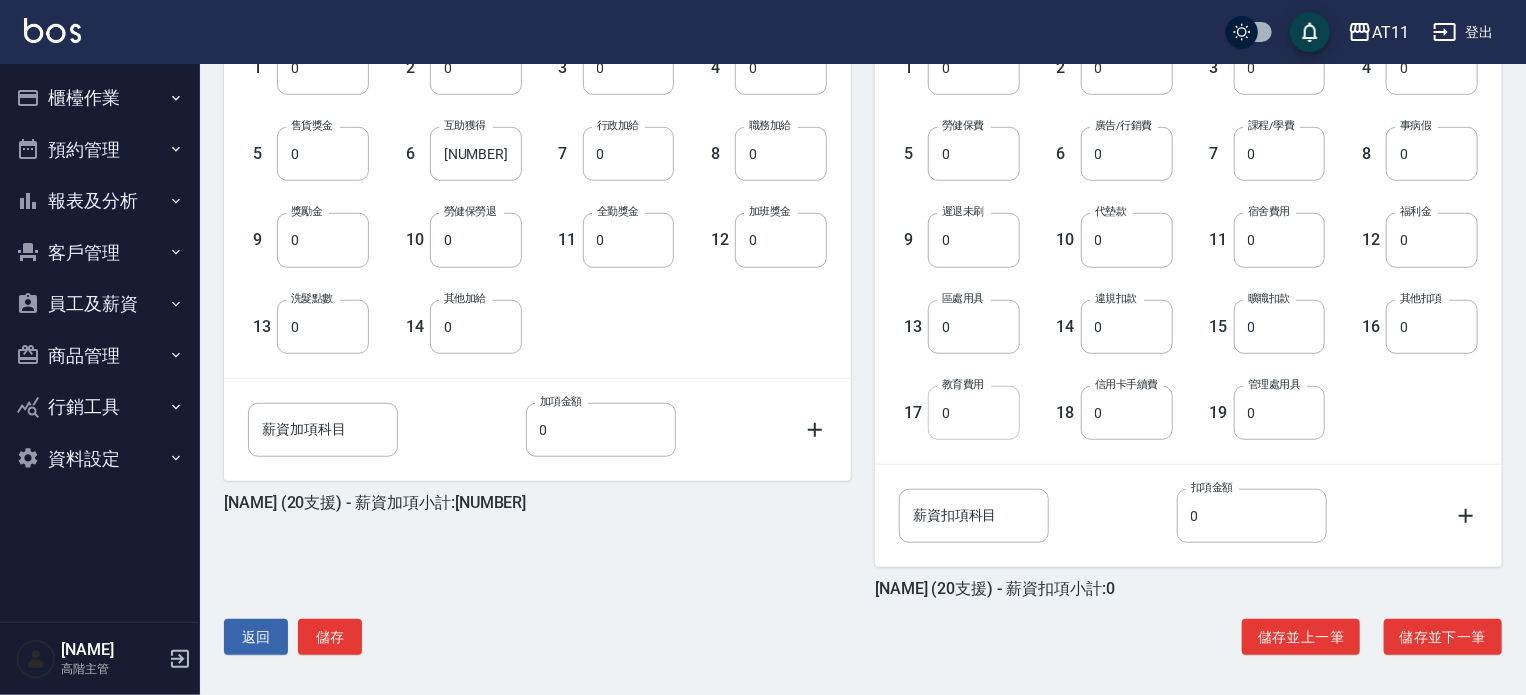 scroll, scrollTop: 604, scrollLeft: 0, axis: vertical 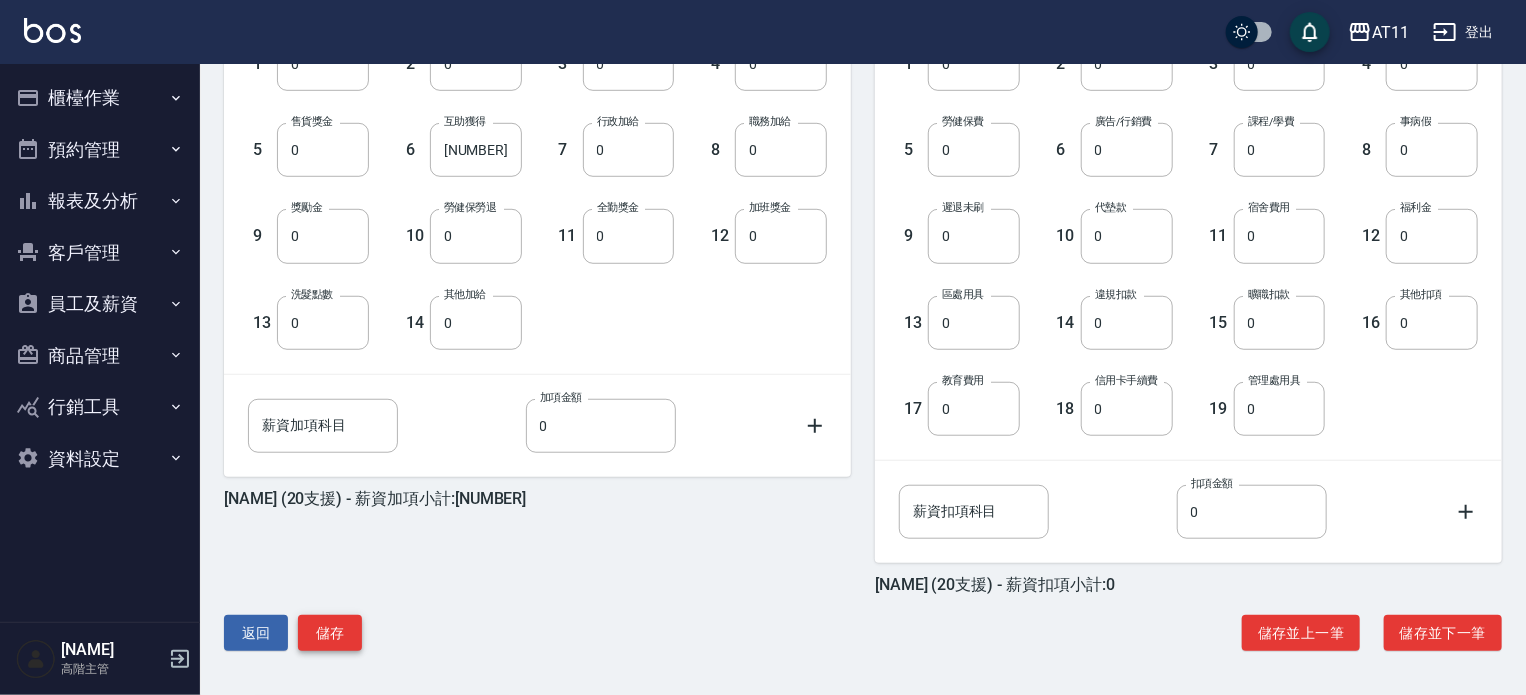 click on "儲存" at bounding box center [330, 633] 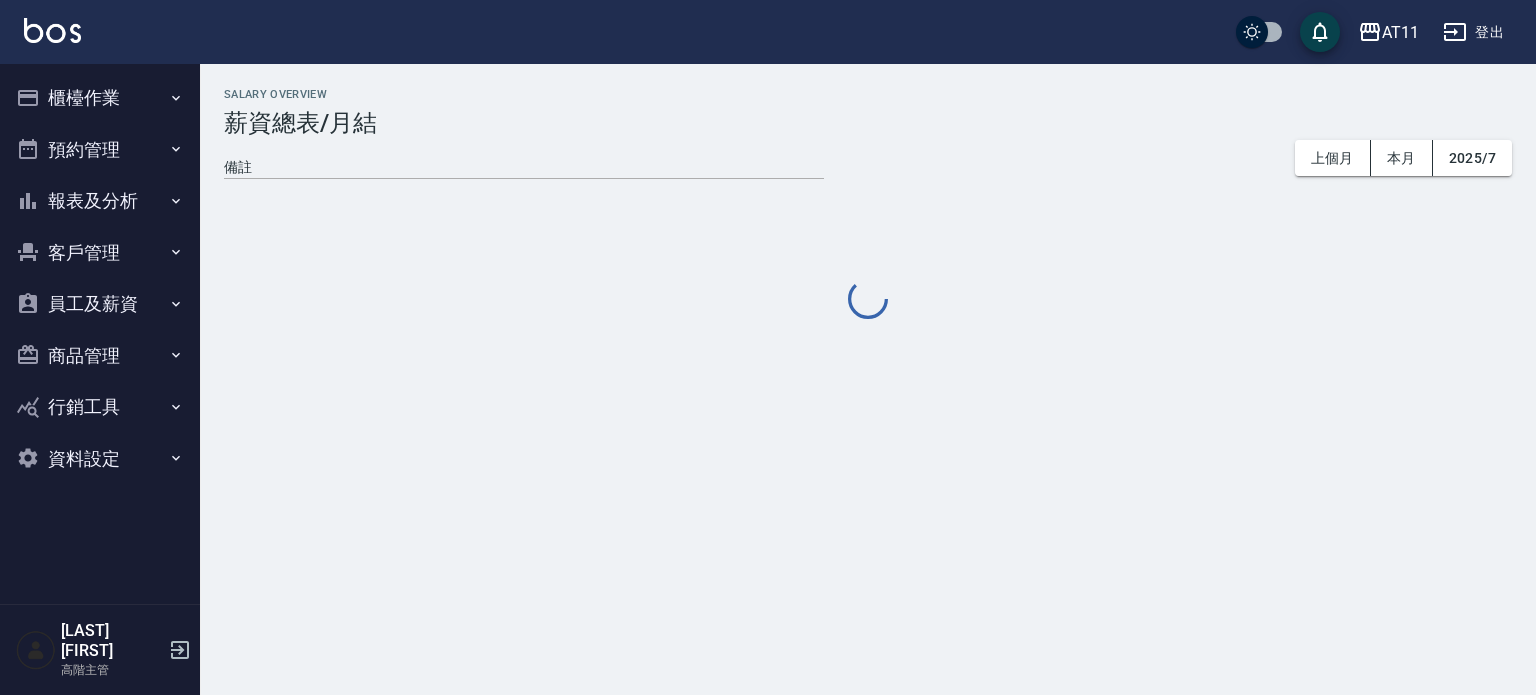 scroll, scrollTop: 0, scrollLeft: 0, axis: both 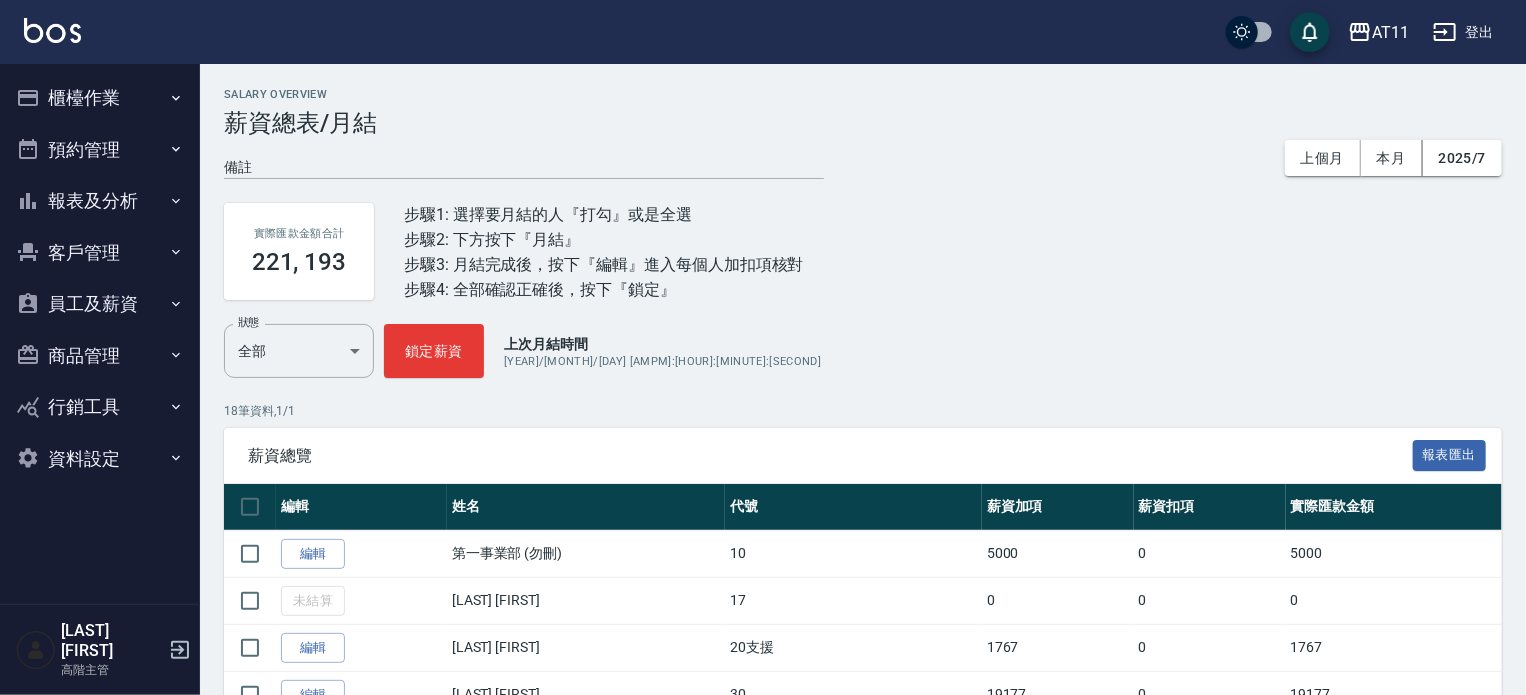 click on "登出" at bounding box center [1463, 32] 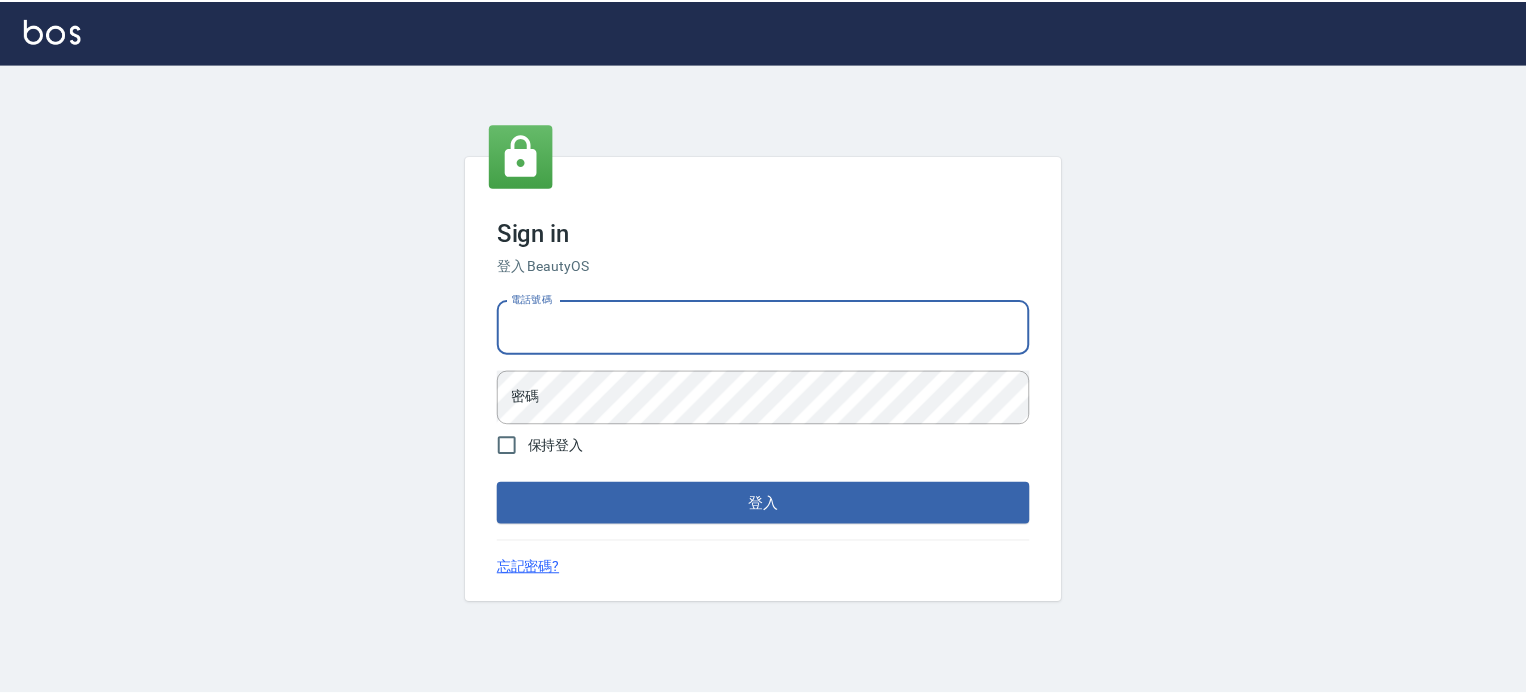 scroll, scrollTop: 0, scrollLeft: 0, axis: both 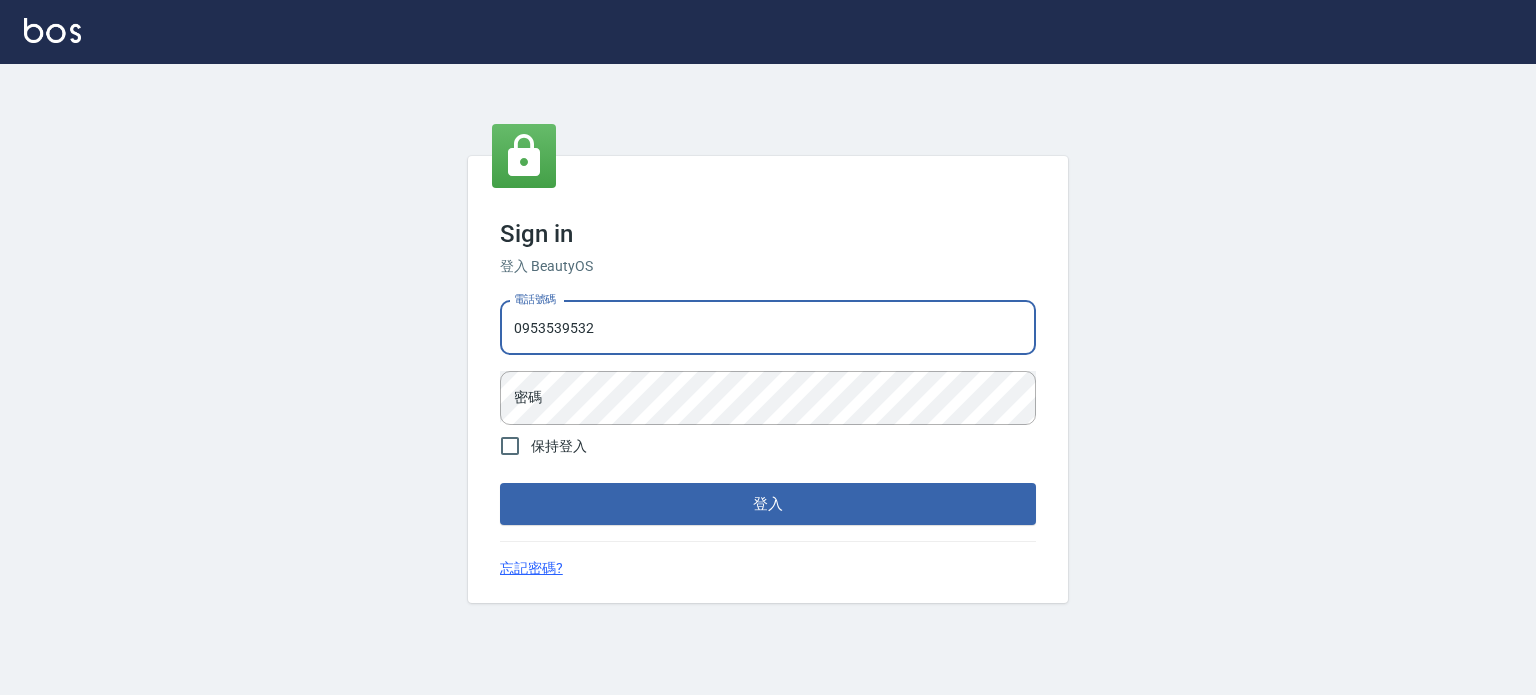 type on "0953539532" 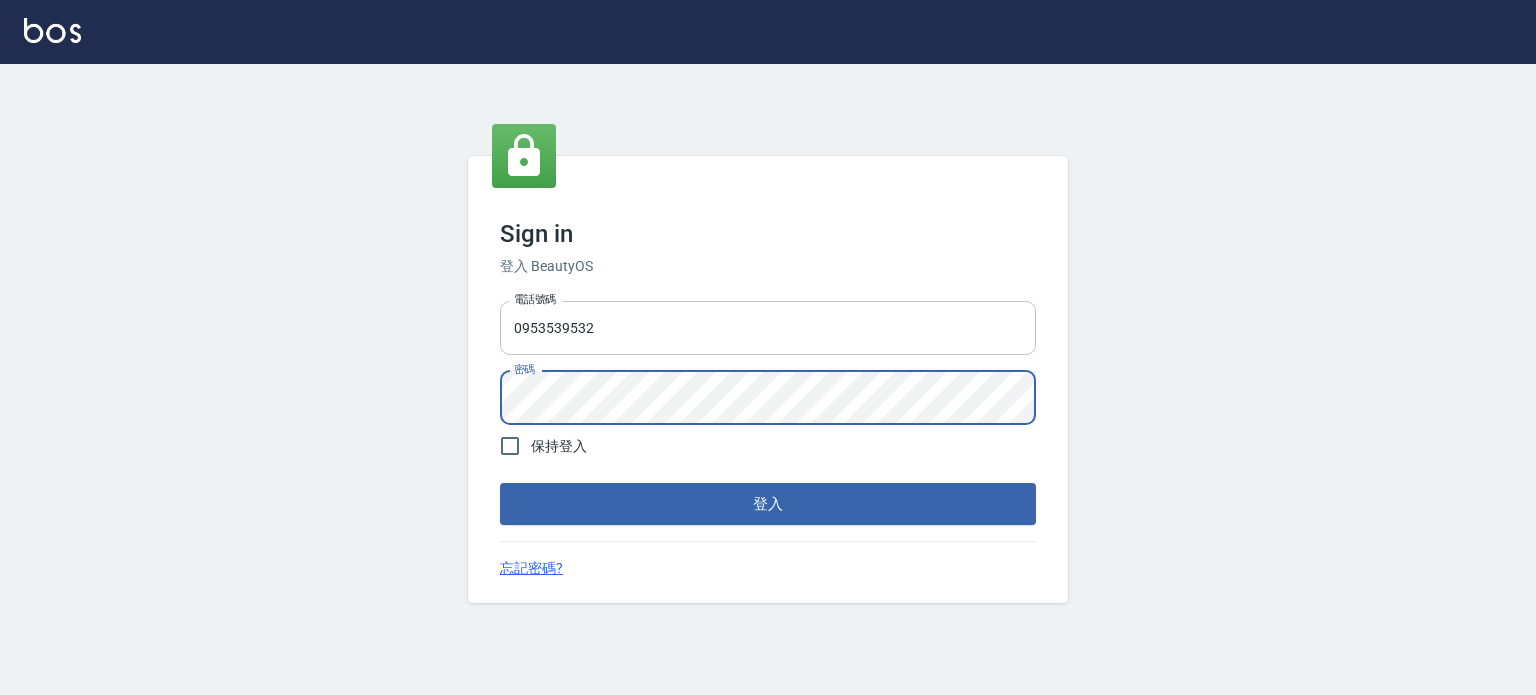 click on "登入" at bounding box center (768, 504) 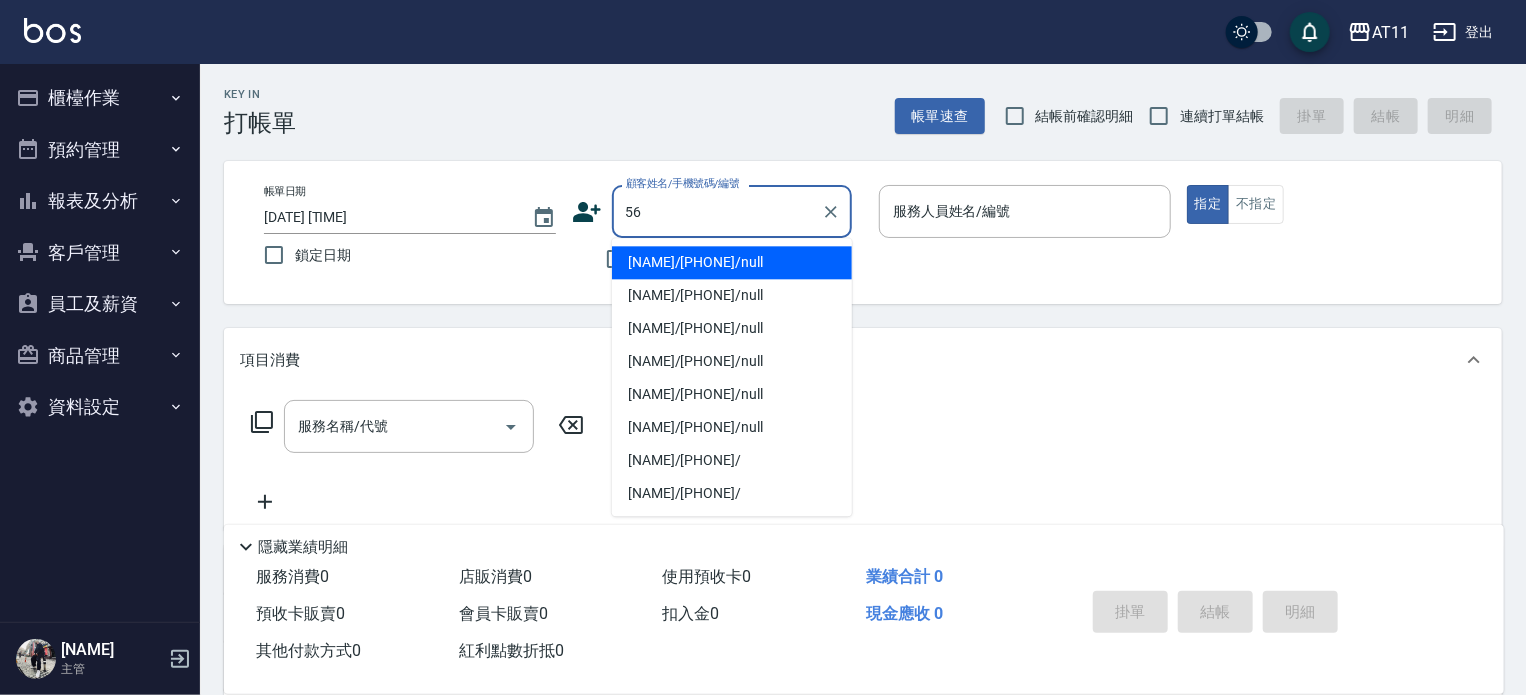 type on "5" 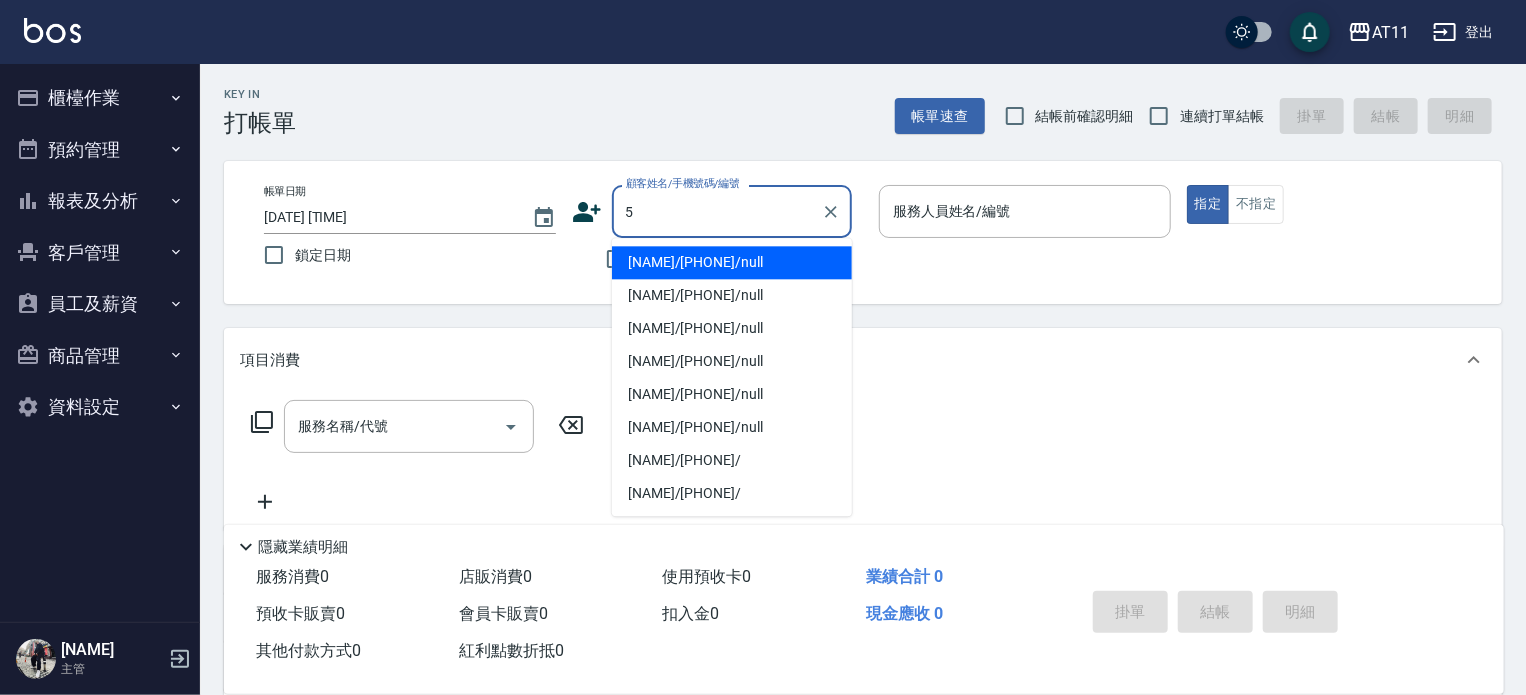 type 